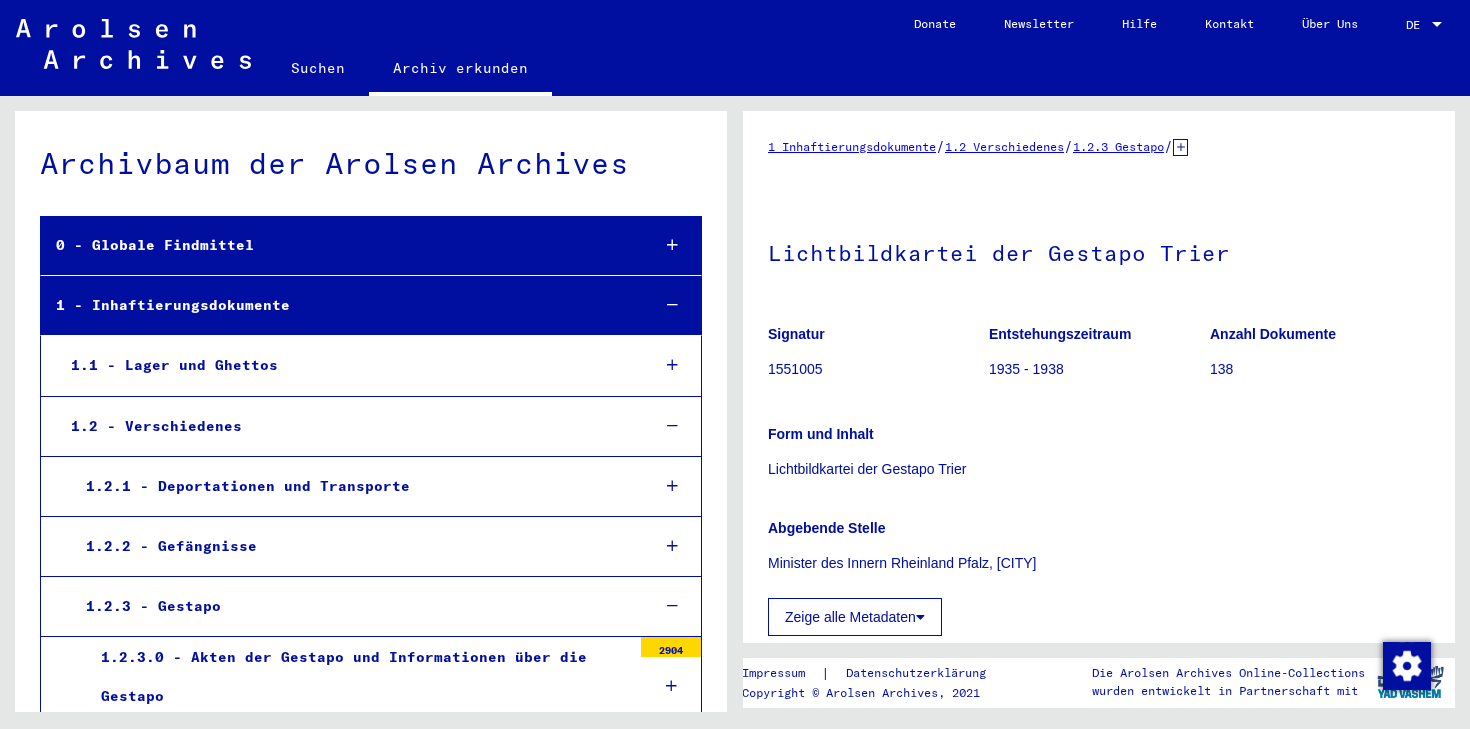 scroll, scrollTop: 0, scrollLeft: 0, axis: both 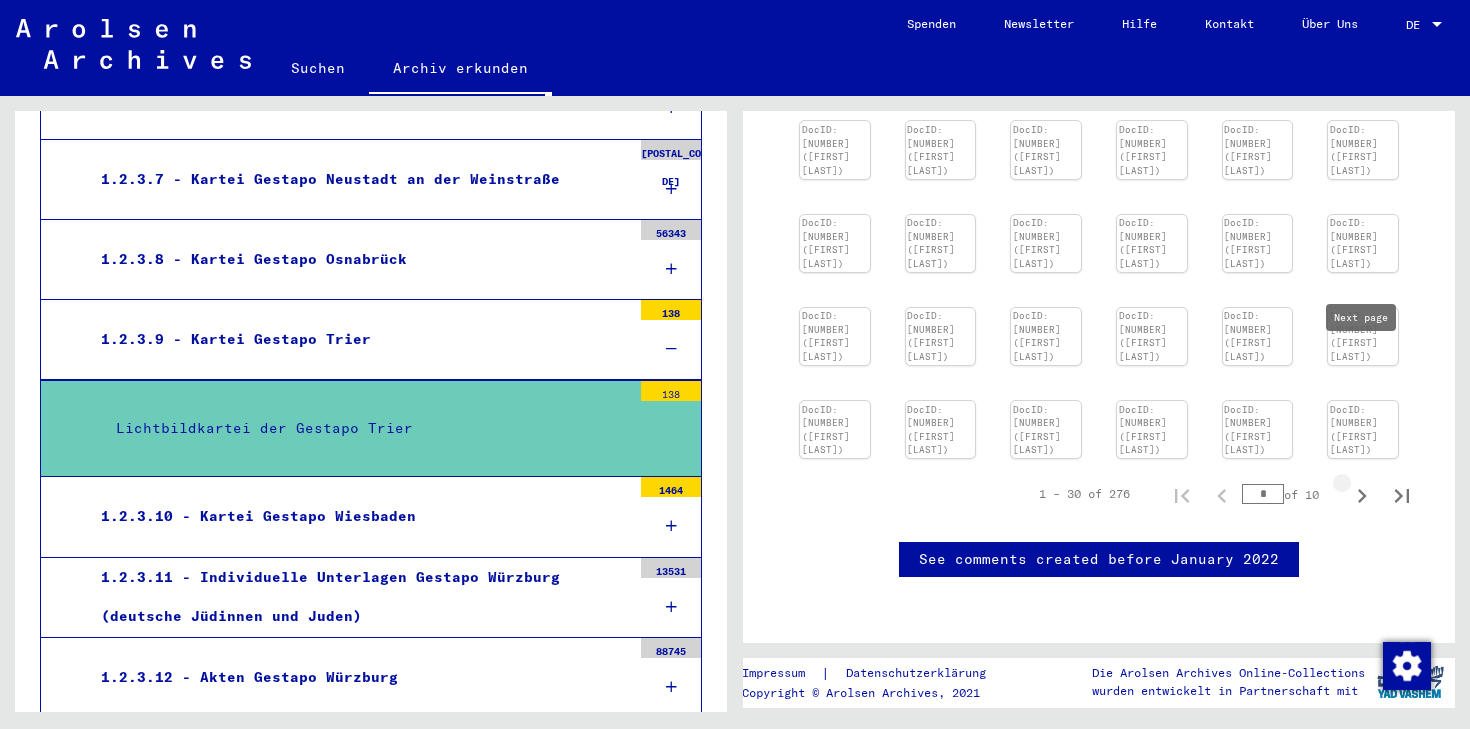 click at bounding box center (1362, 496) 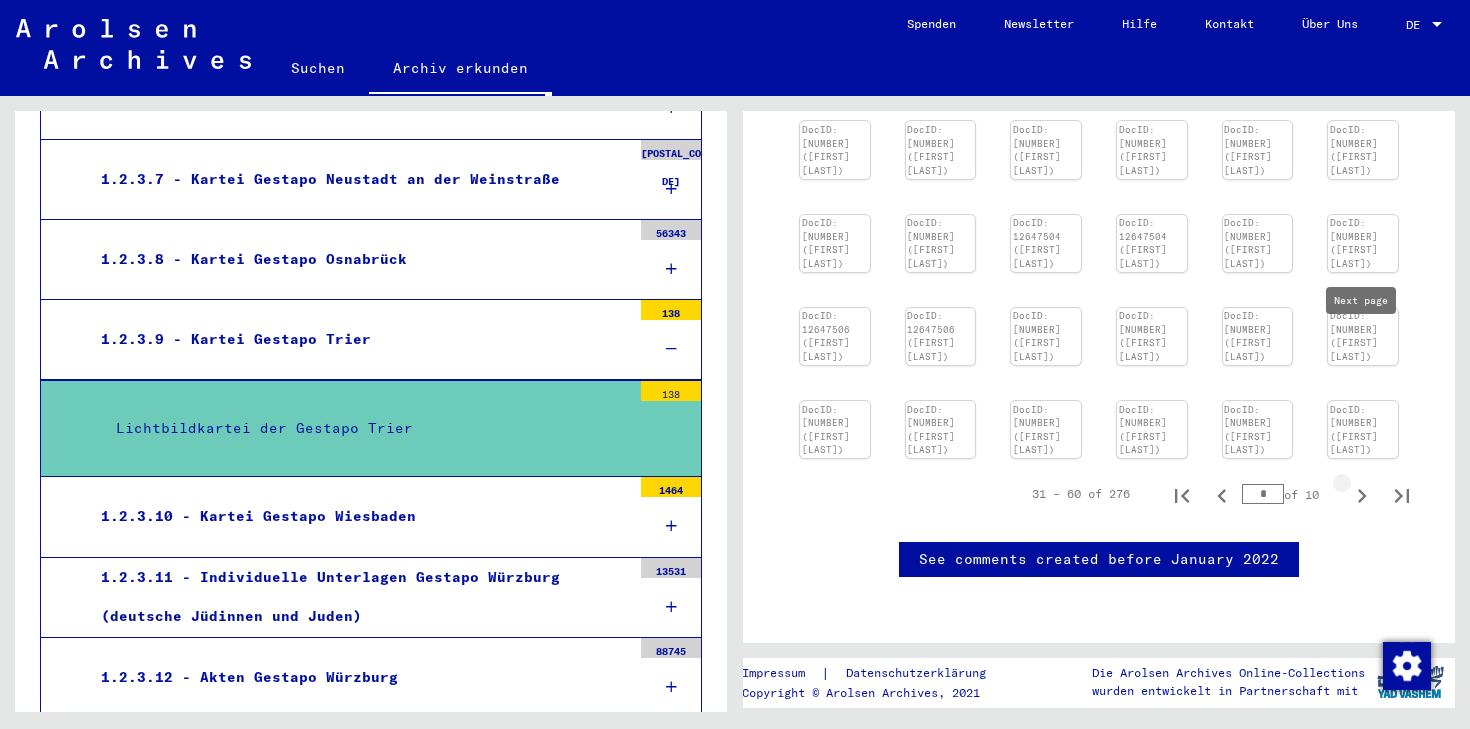 click at bounding box center [1362, 496] 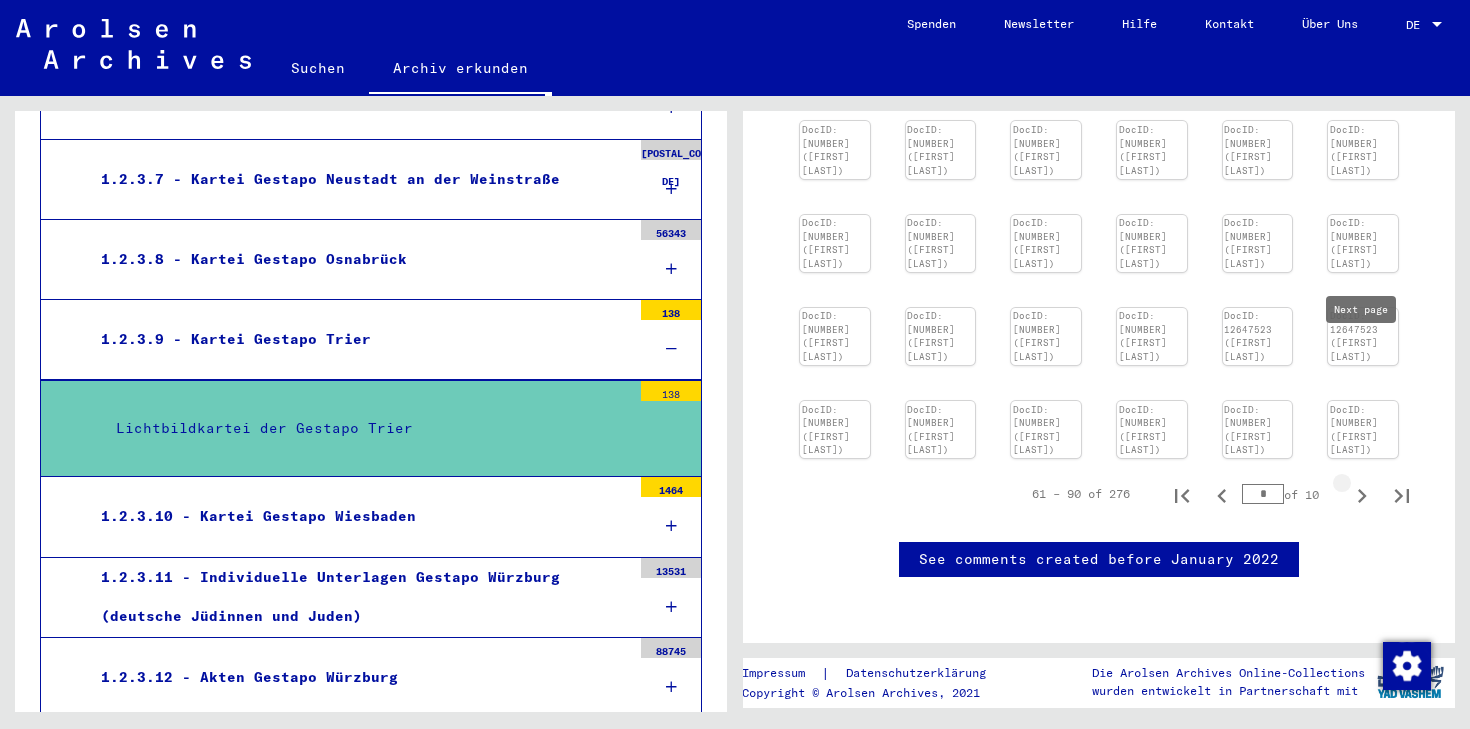 click at bounding box center (1362, 496) 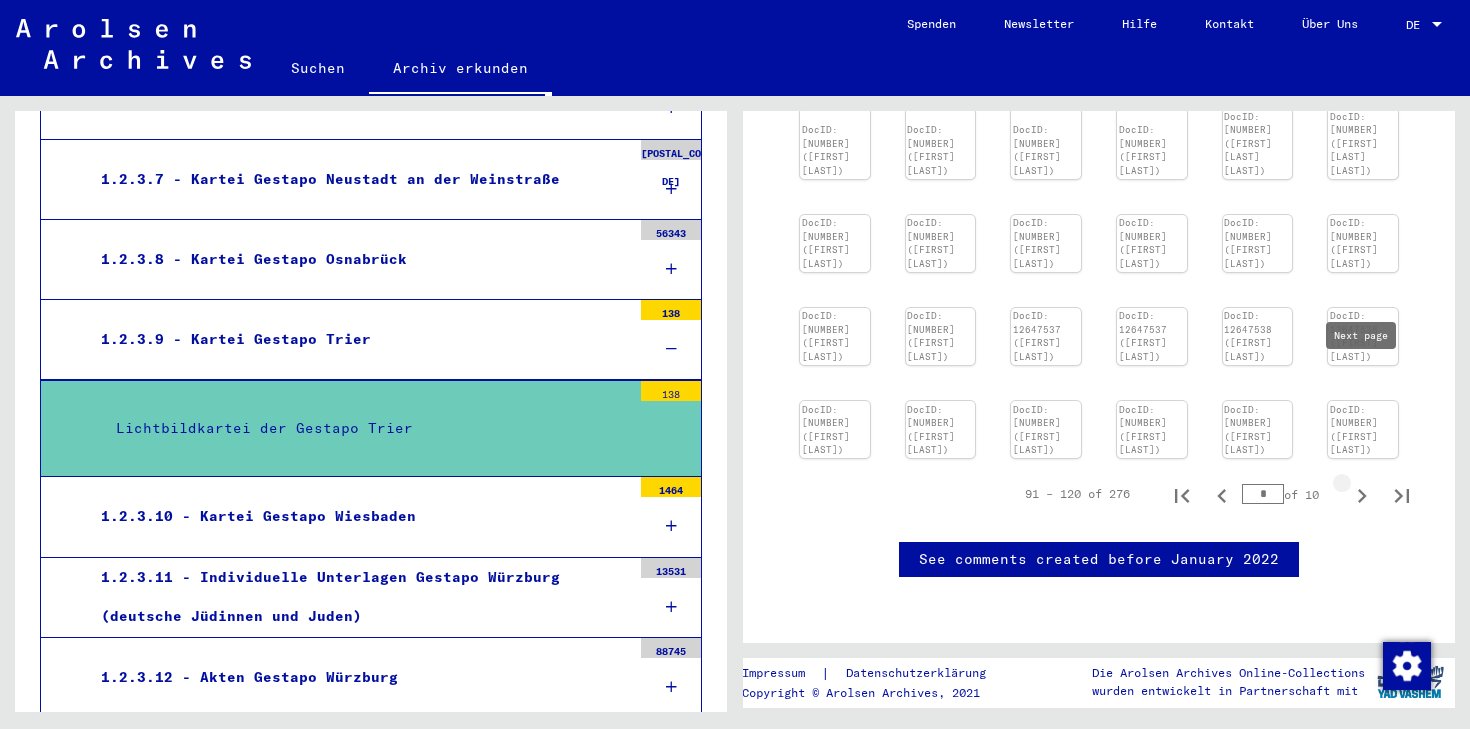 click at bounding box center (1362, 496) 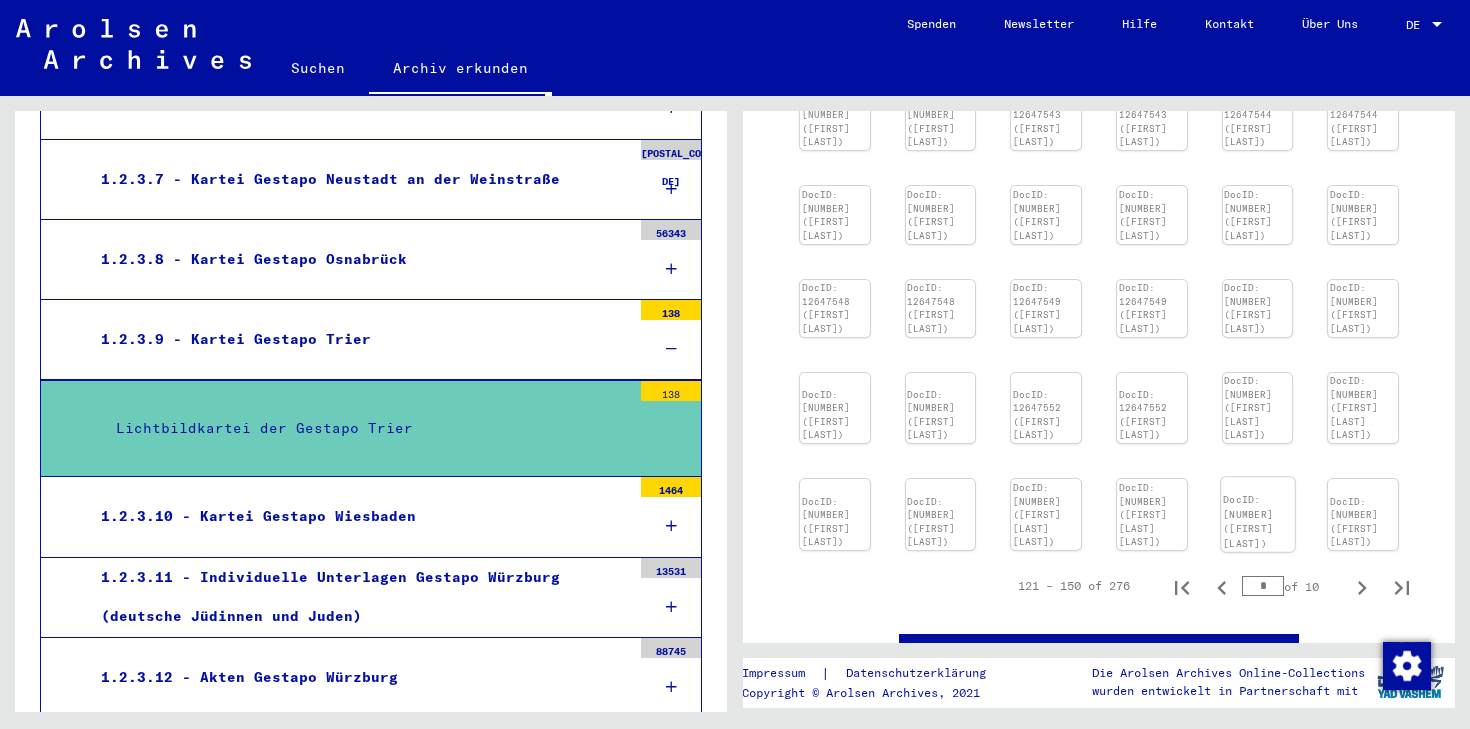 scroll, scrollTop: 607, scrollLeft: 0, axis: vertical 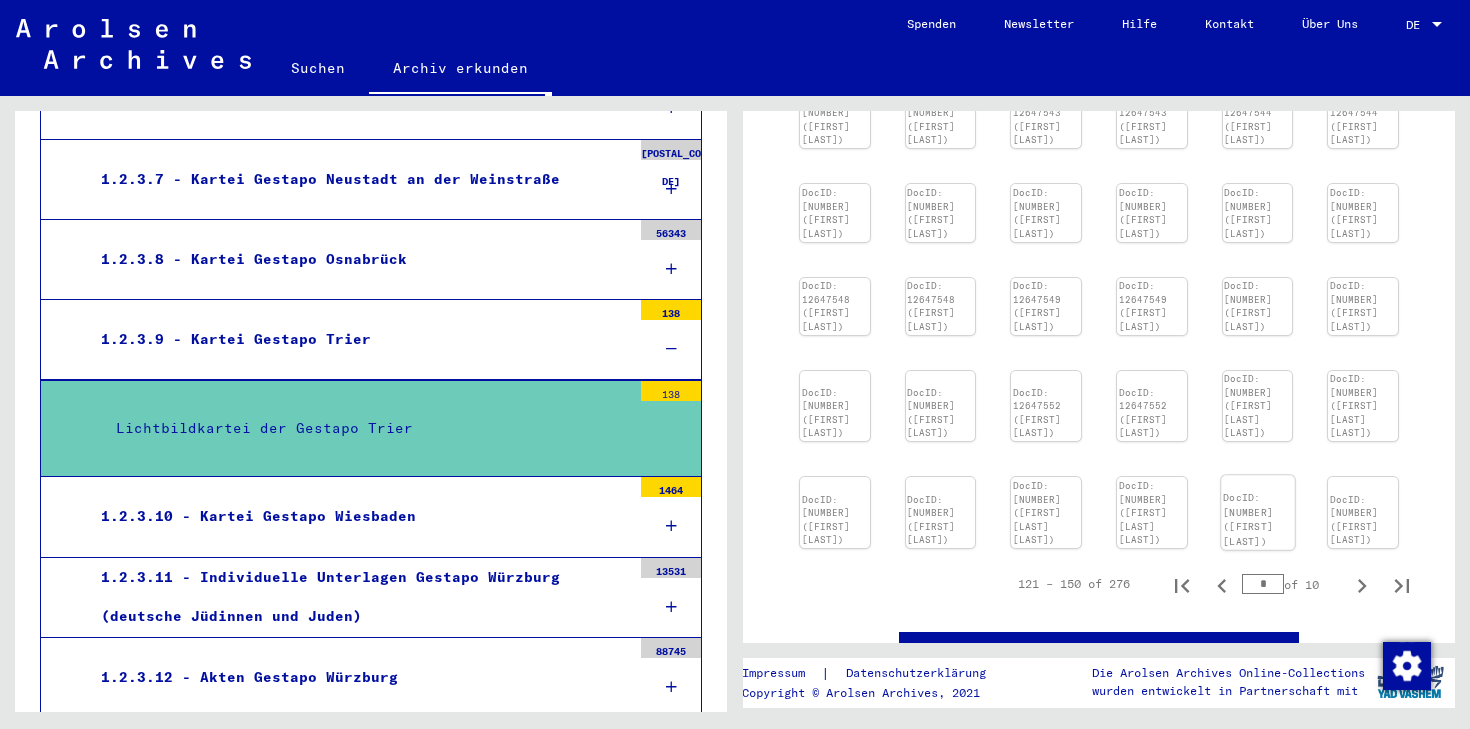 type 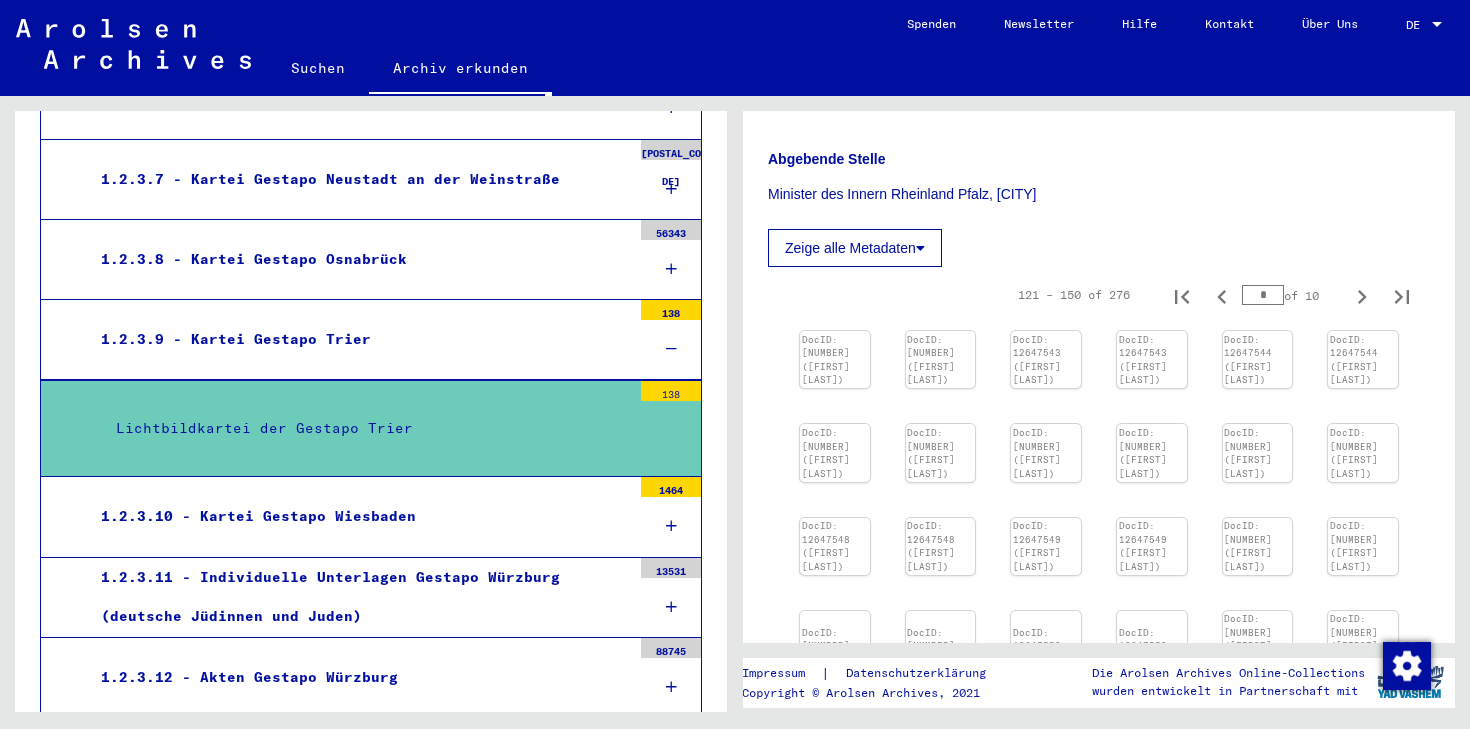 scroll, scrollTop: 407, scrollLeft: 0, axis: vertical 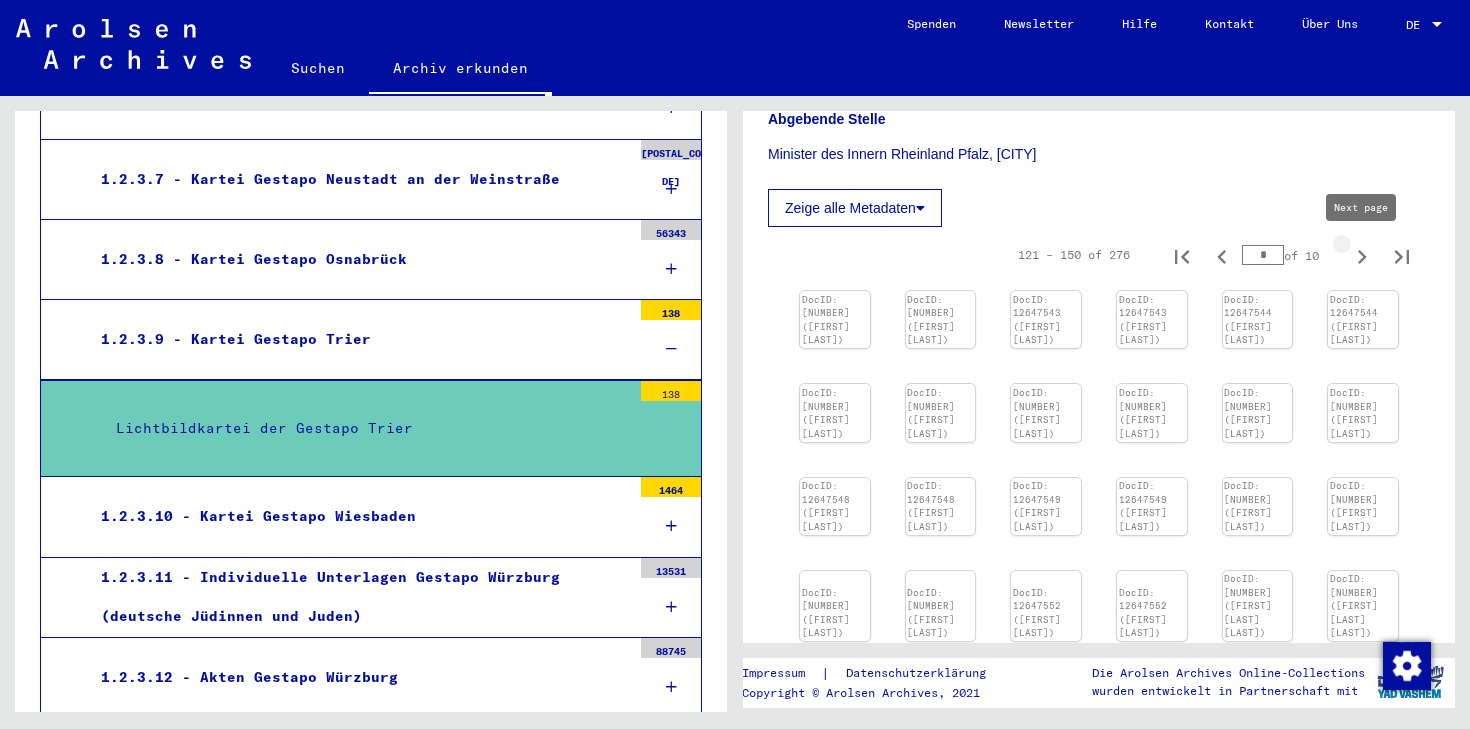 click at bounding box center (1362, 257) 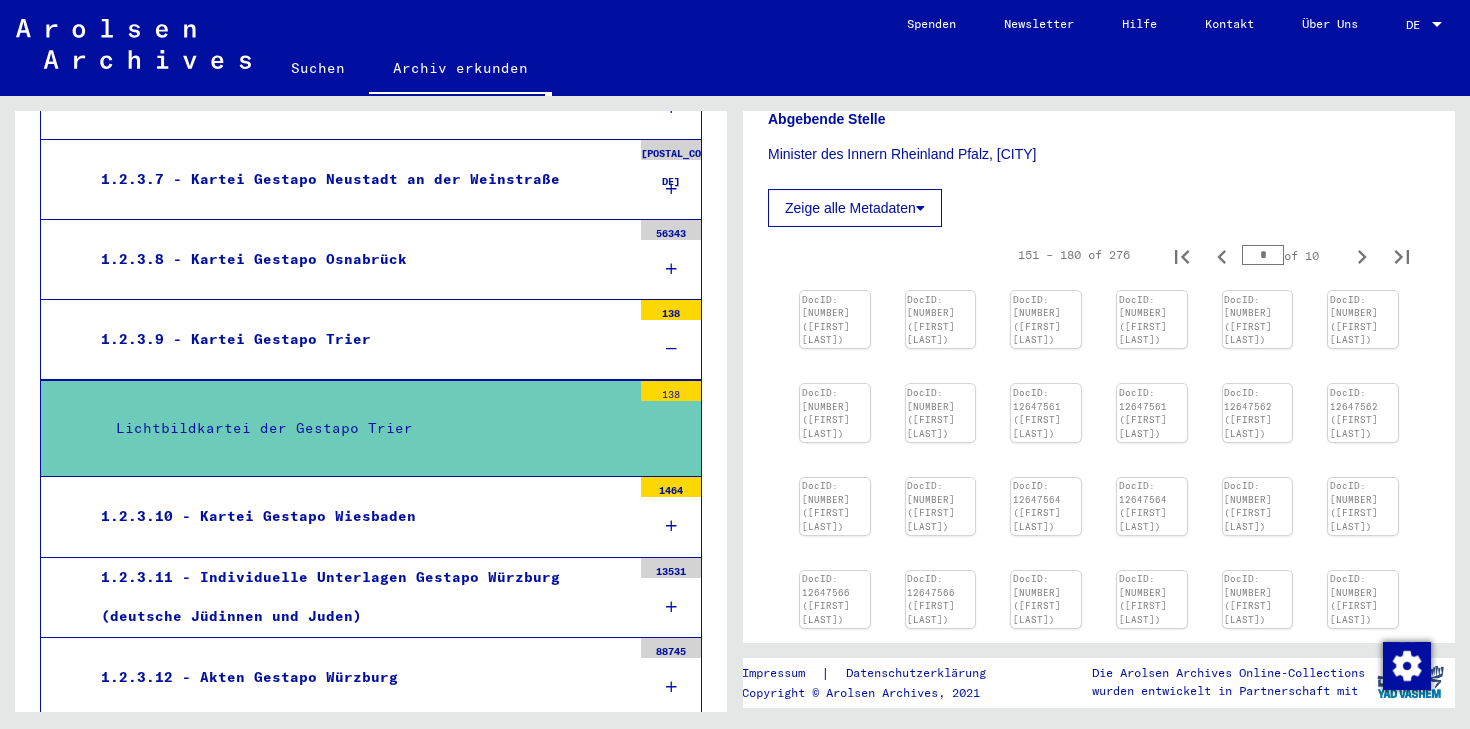 type 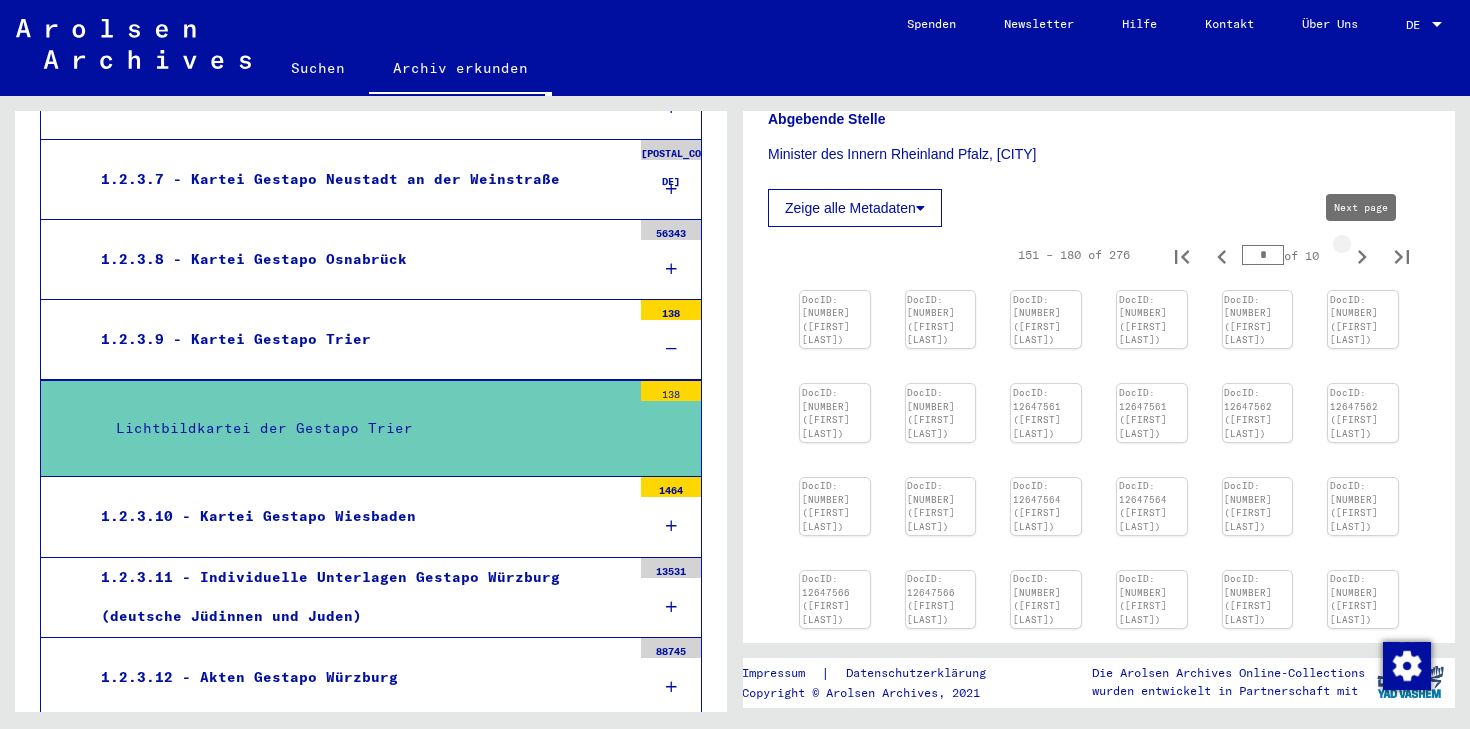 click at bounding box center (1362, 257) 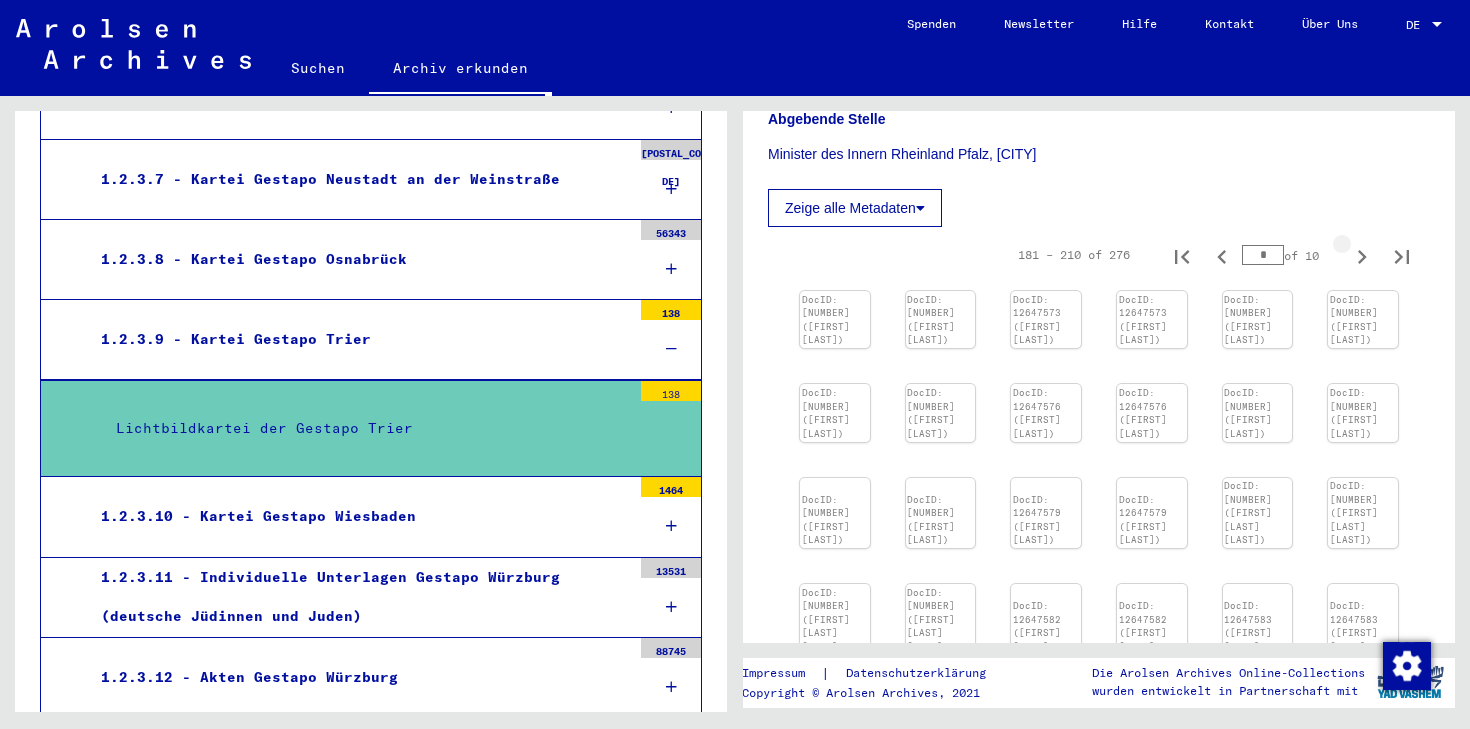 click at bounding box center (1362, 257) 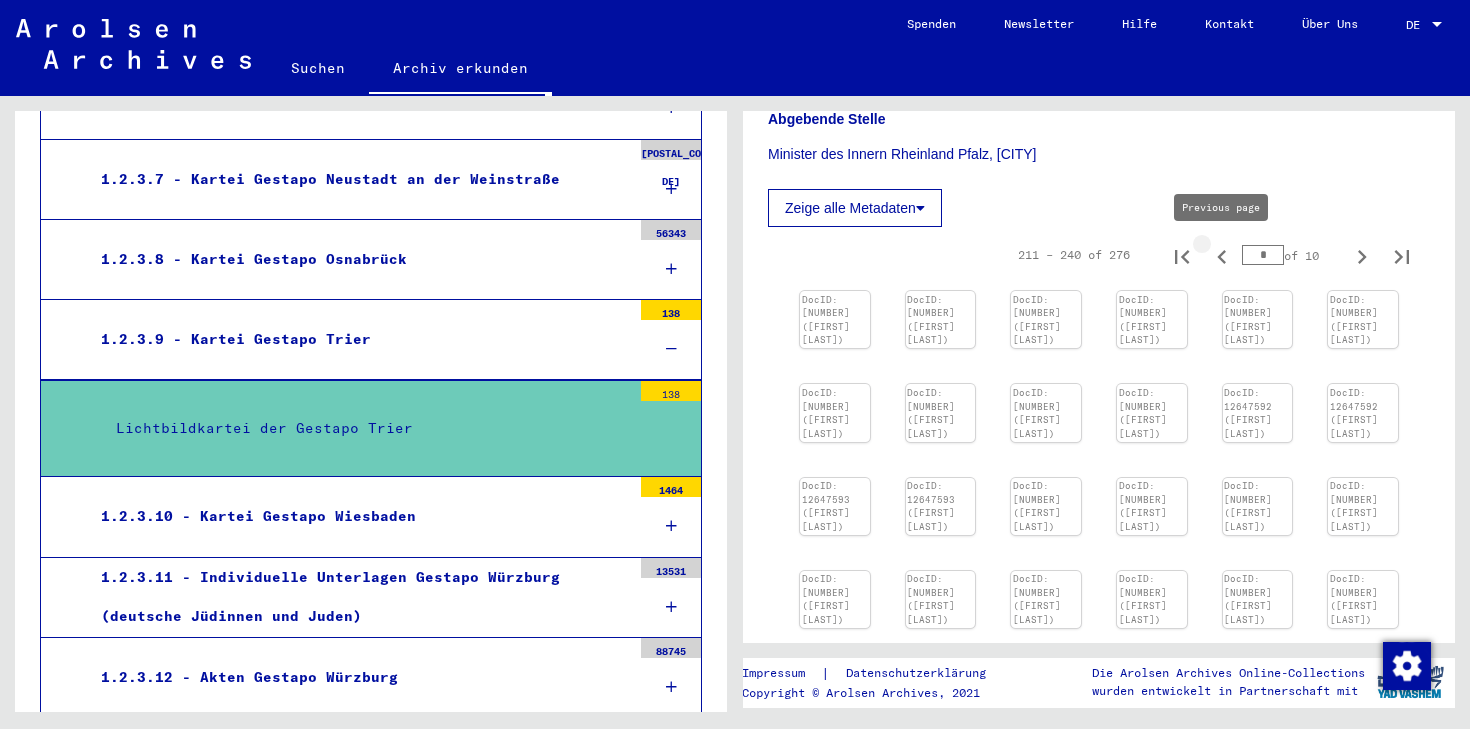 click at bounding box center [1221, 257] 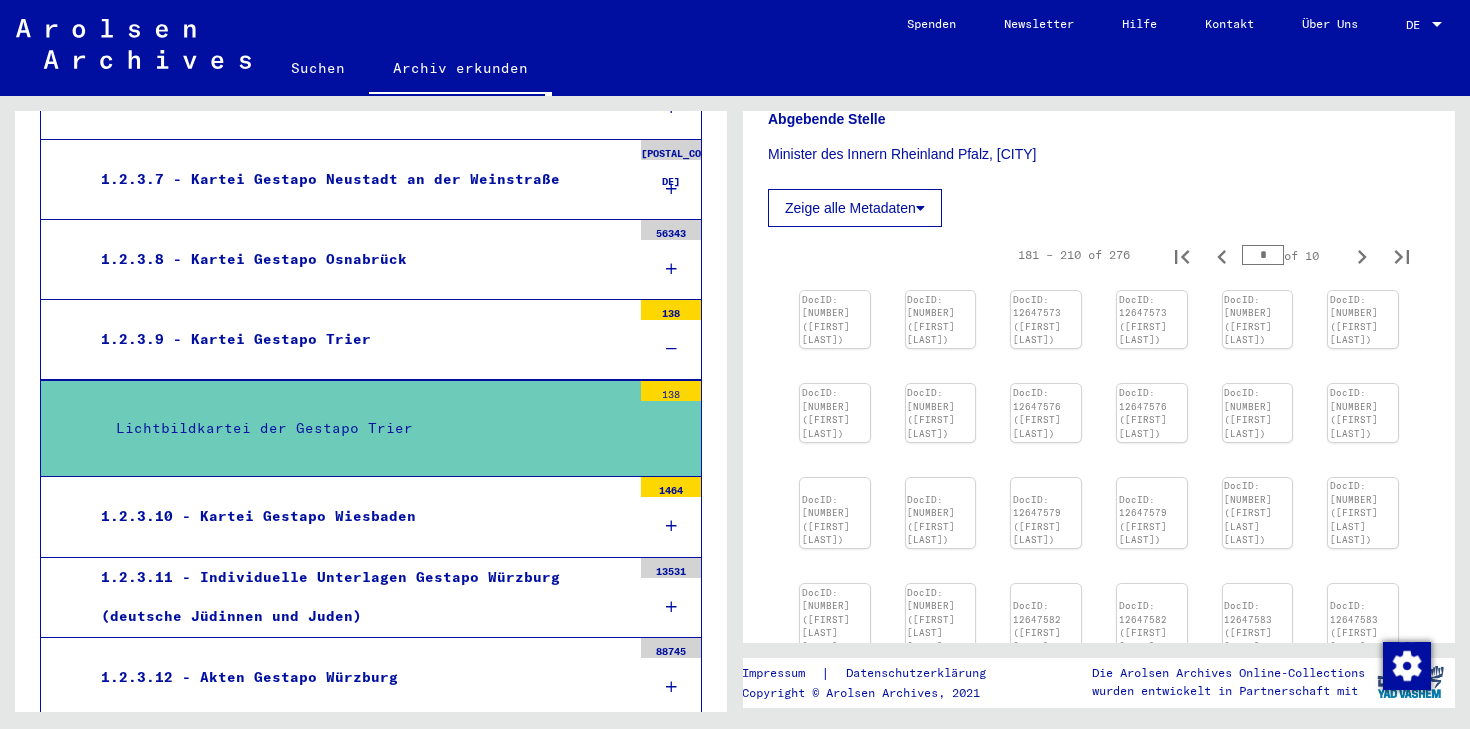 type 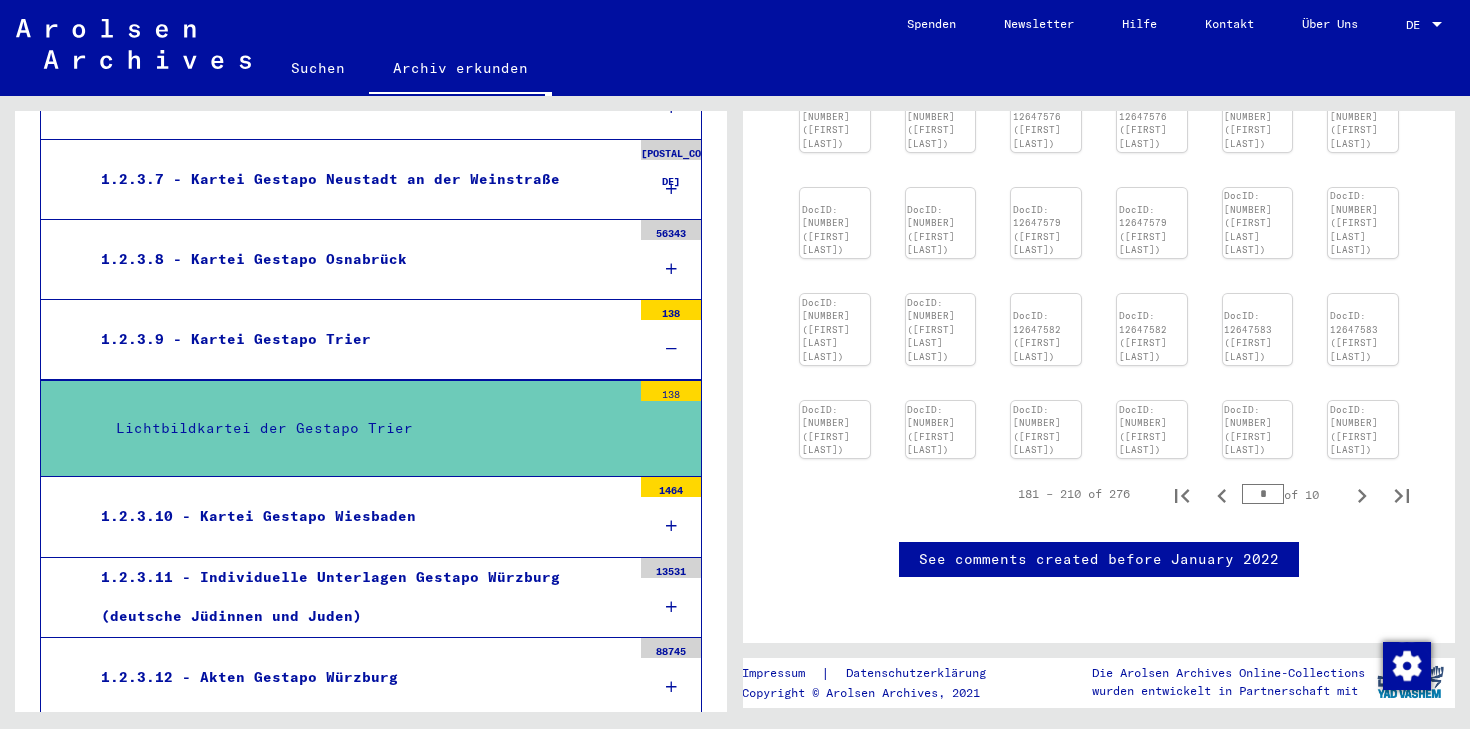 scroll, scrollTop: 967, scrollLeft: 0, axis: vertical 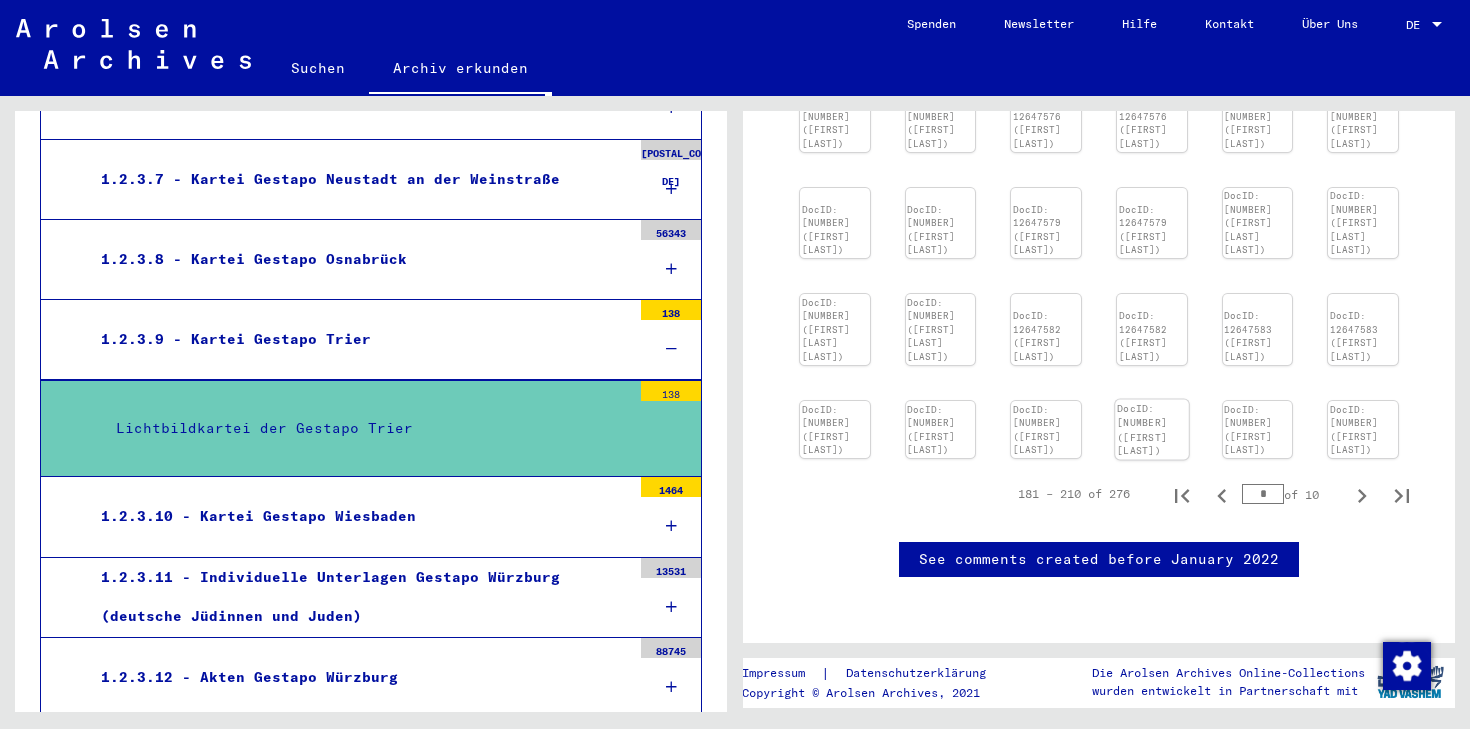 click on "DocID: [NUMBER] ([FIRST] [LAST])" at bounding box center [835, 30] 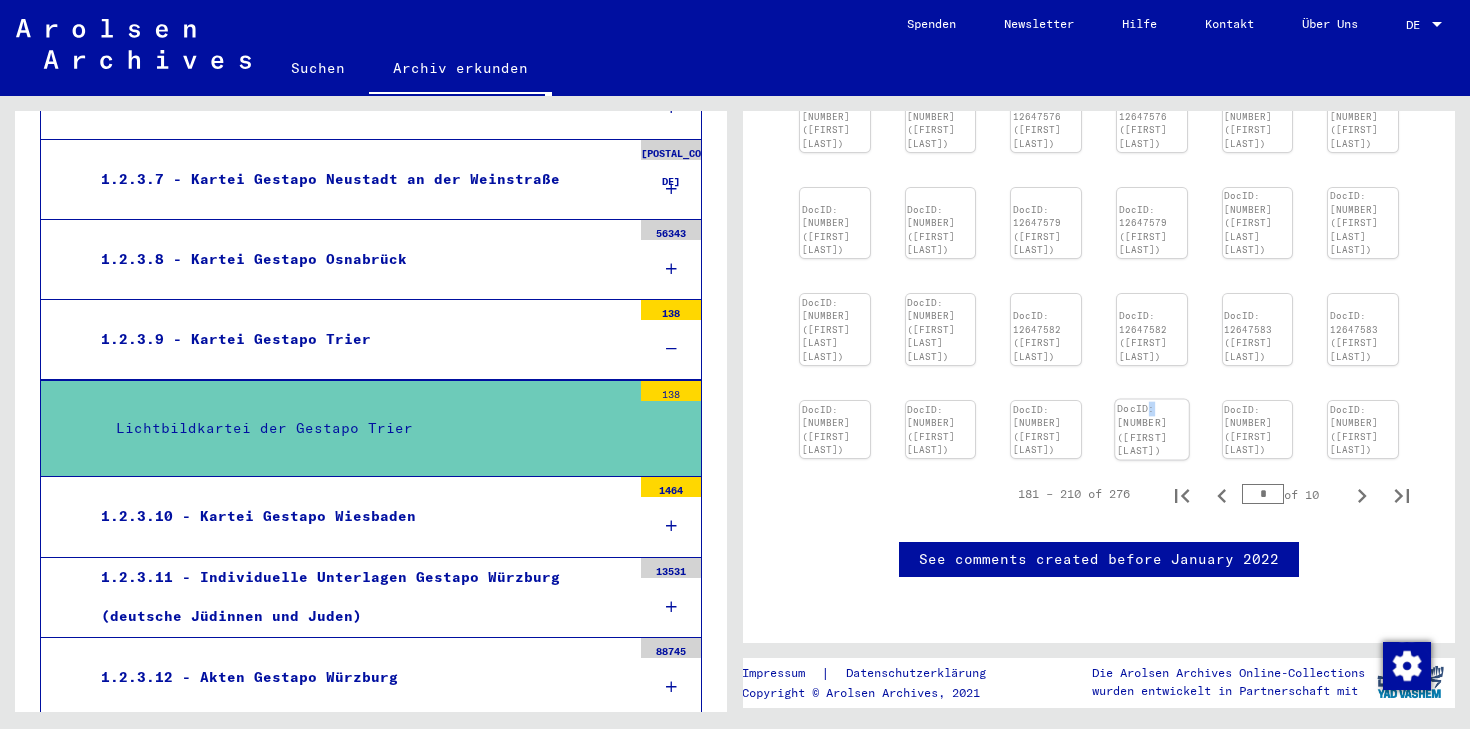 click on "DocID: [NUMBER] ([FIRST] [LAST])" at bounding box center [835, 30] 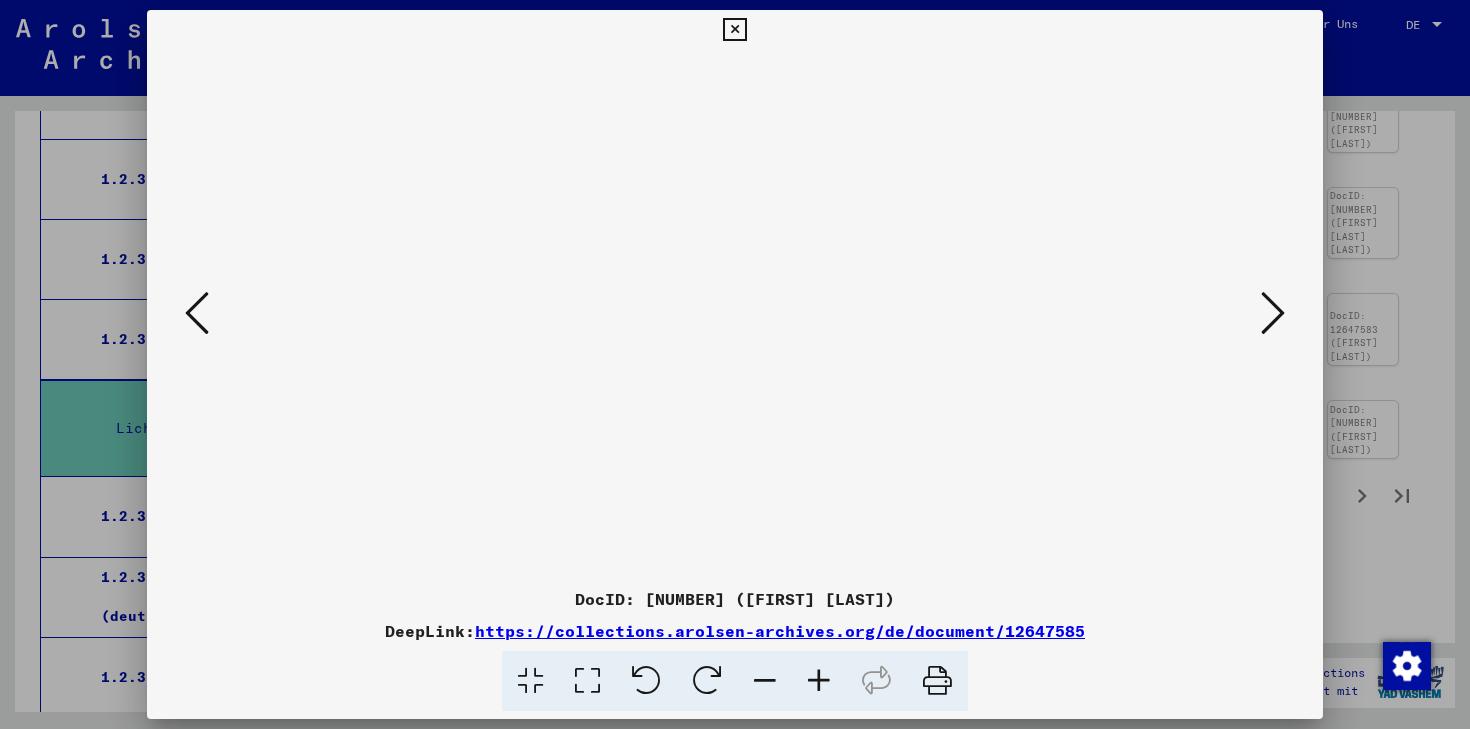 click at bounding box center (735, 314) 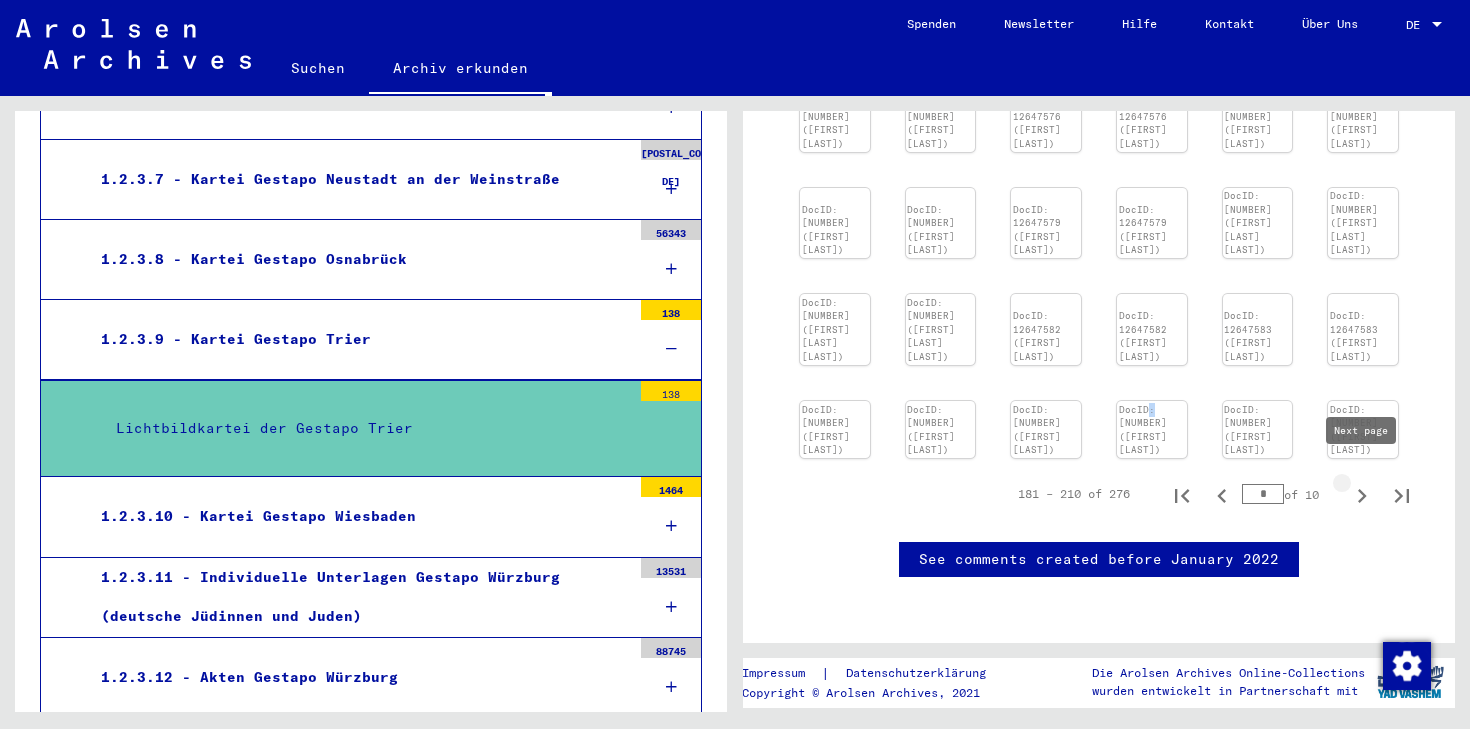 click at bounding box center (1362, 496) 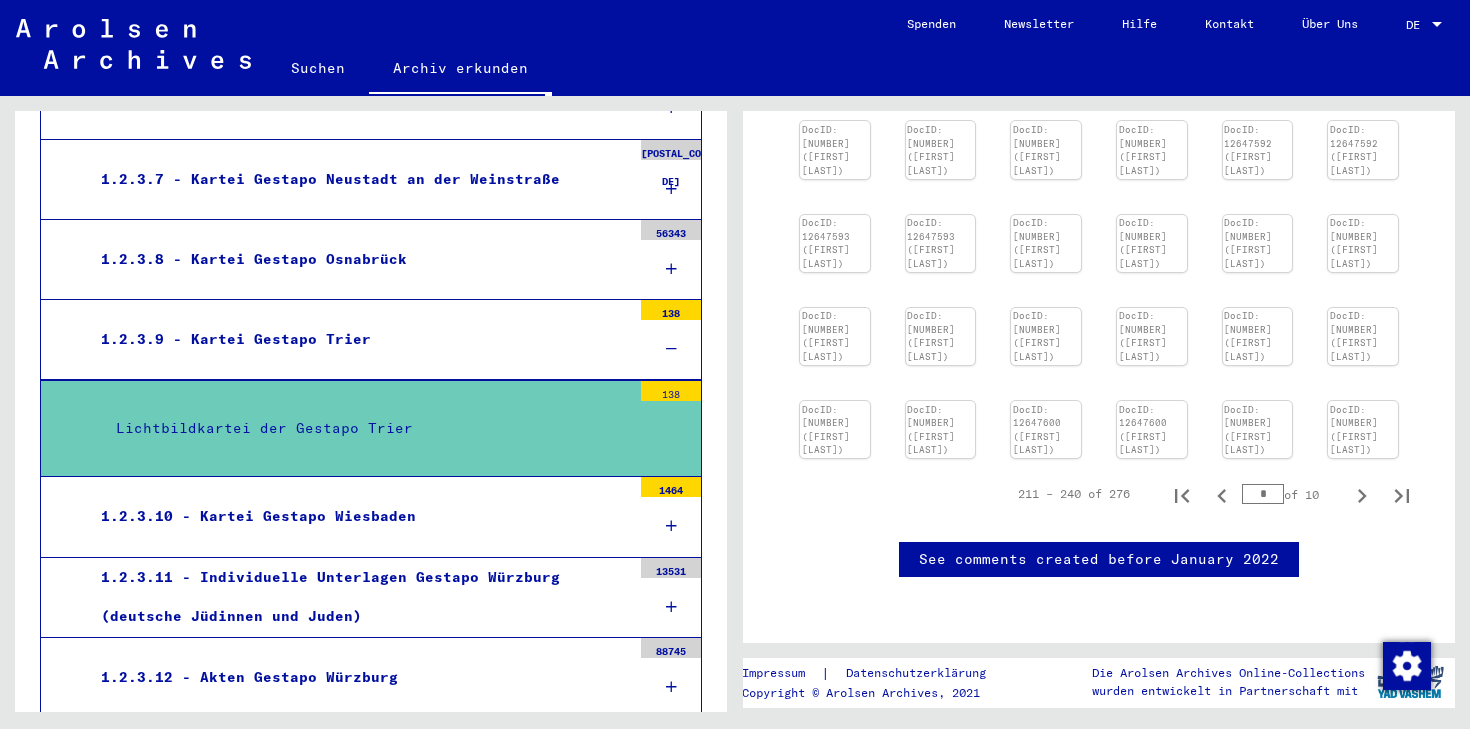 click on "211 – 240 of 276  *  of 10" at bounding box center (1099, 494) 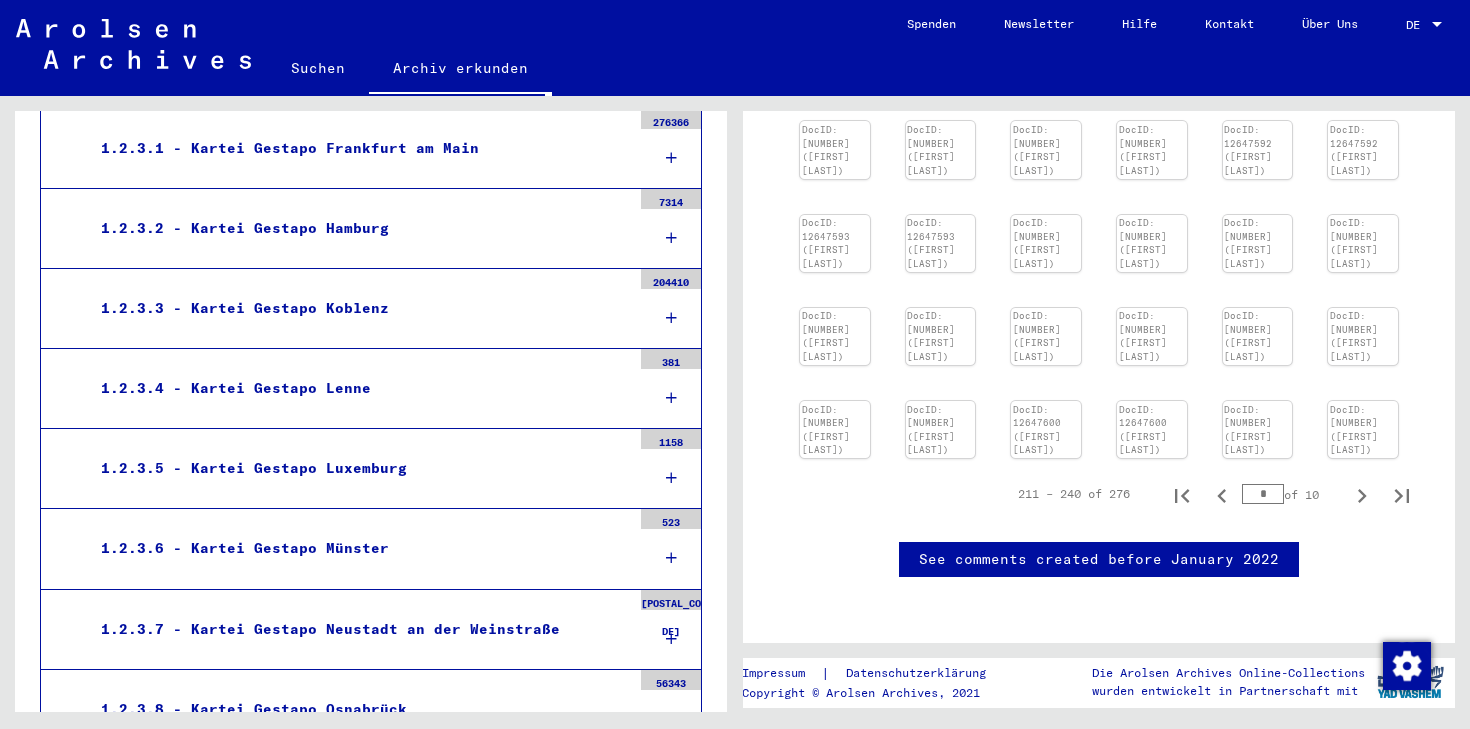 scroll, scrollTop: 601, scrollLeft: 0, axis: vertical 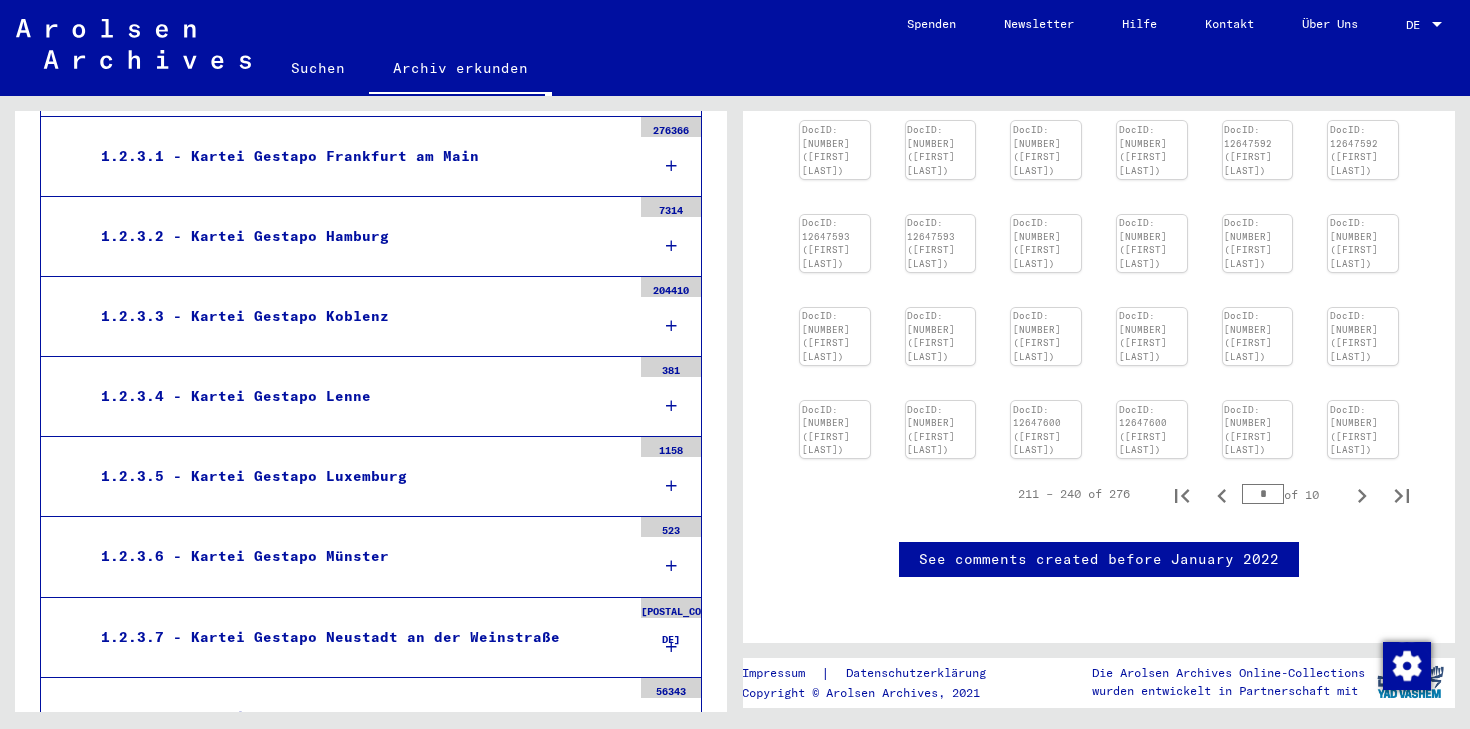 drag, startPoint x: 270, startPoint y: 426, endPoint x: 353, endPoint y: 428, distance: 83.02409 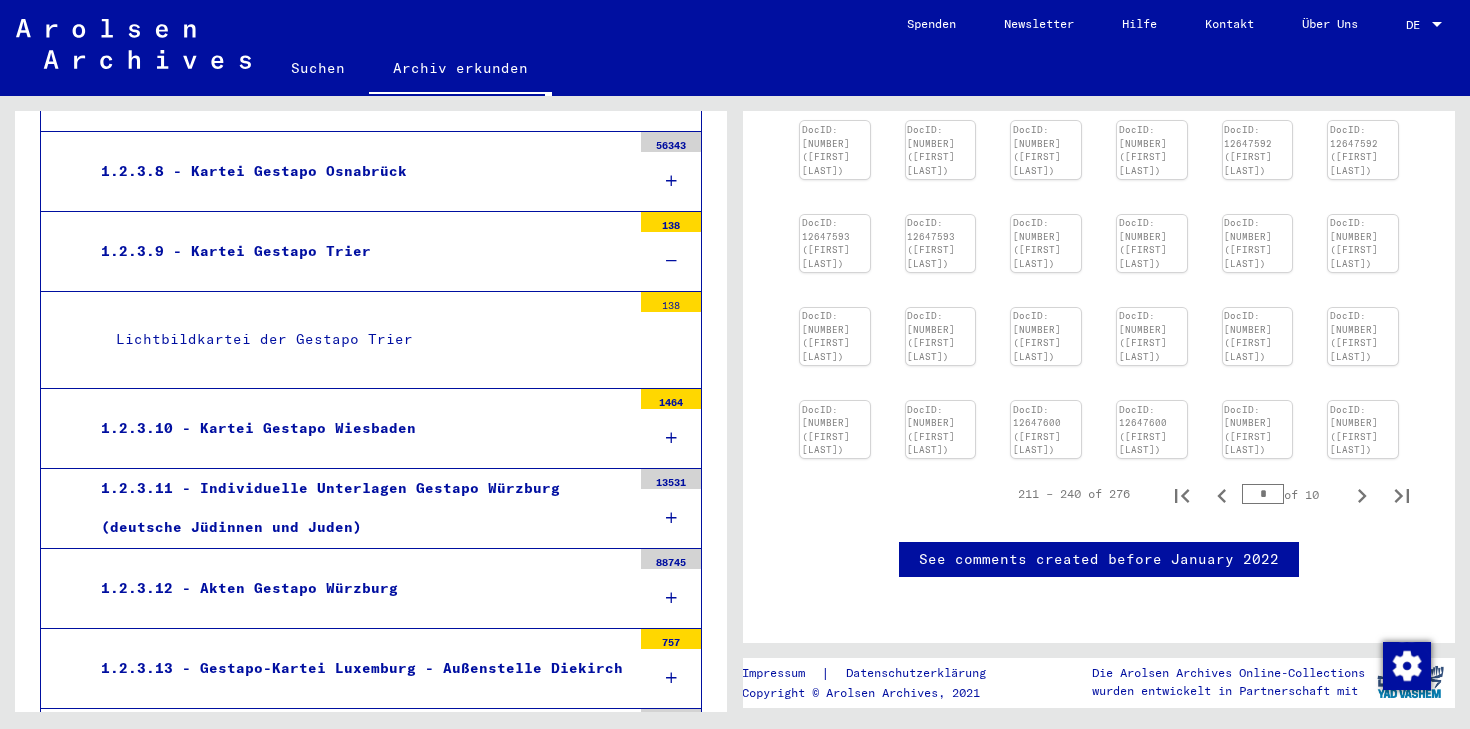 scroll, scrollTop: 0, scrollLeft: 0, axis: both 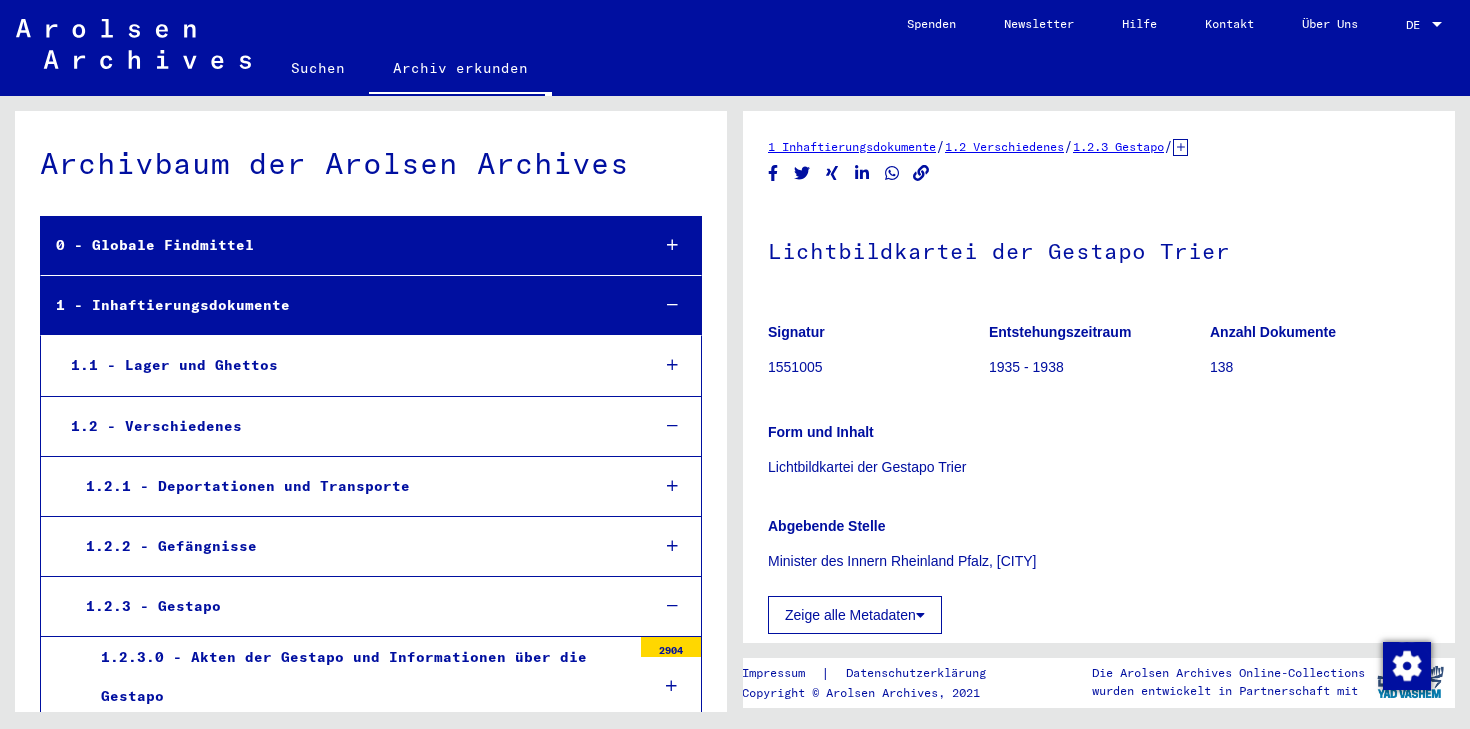 click on "1.1 - Lager und Ghettos" at bounding box center [344, 365] 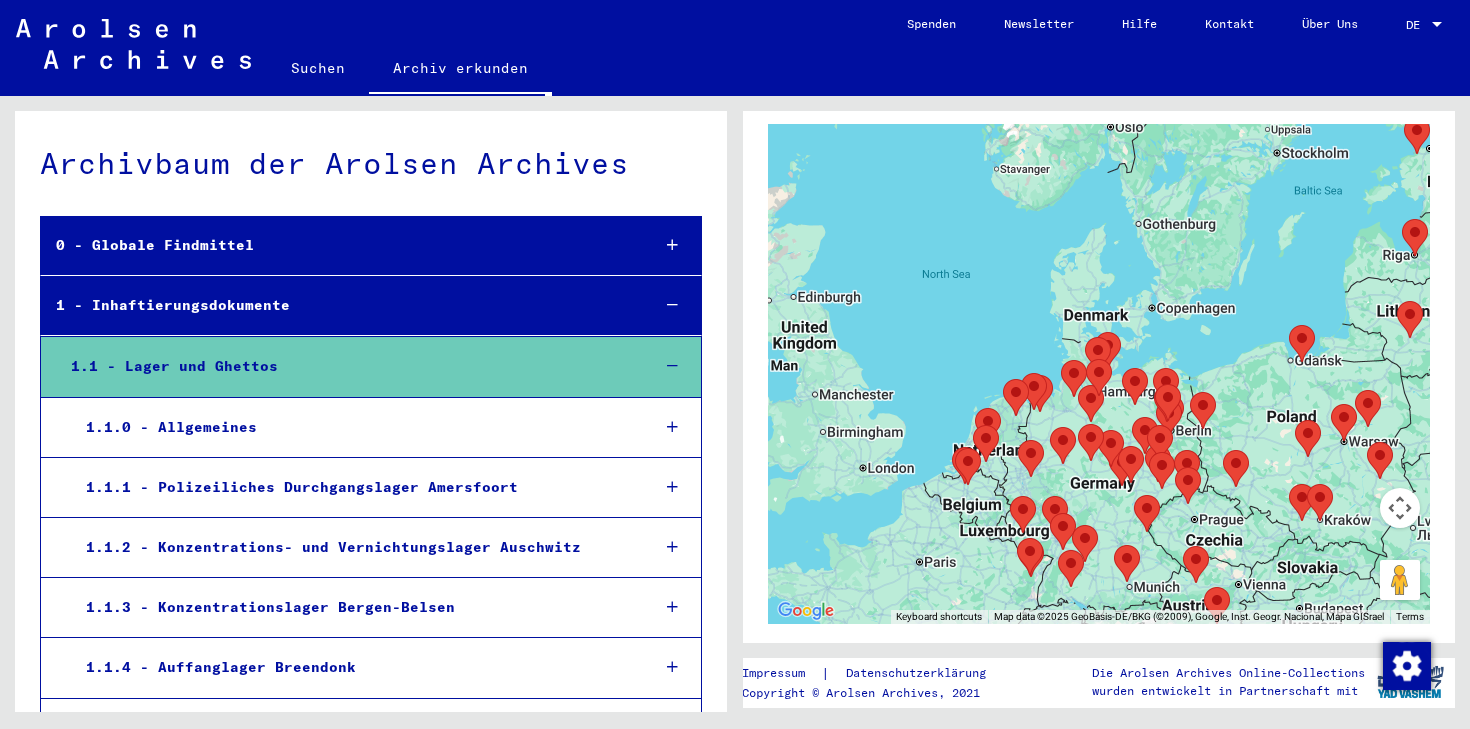 scroll, scrollTop: 565, scrollLeft: 0, axis: vertical 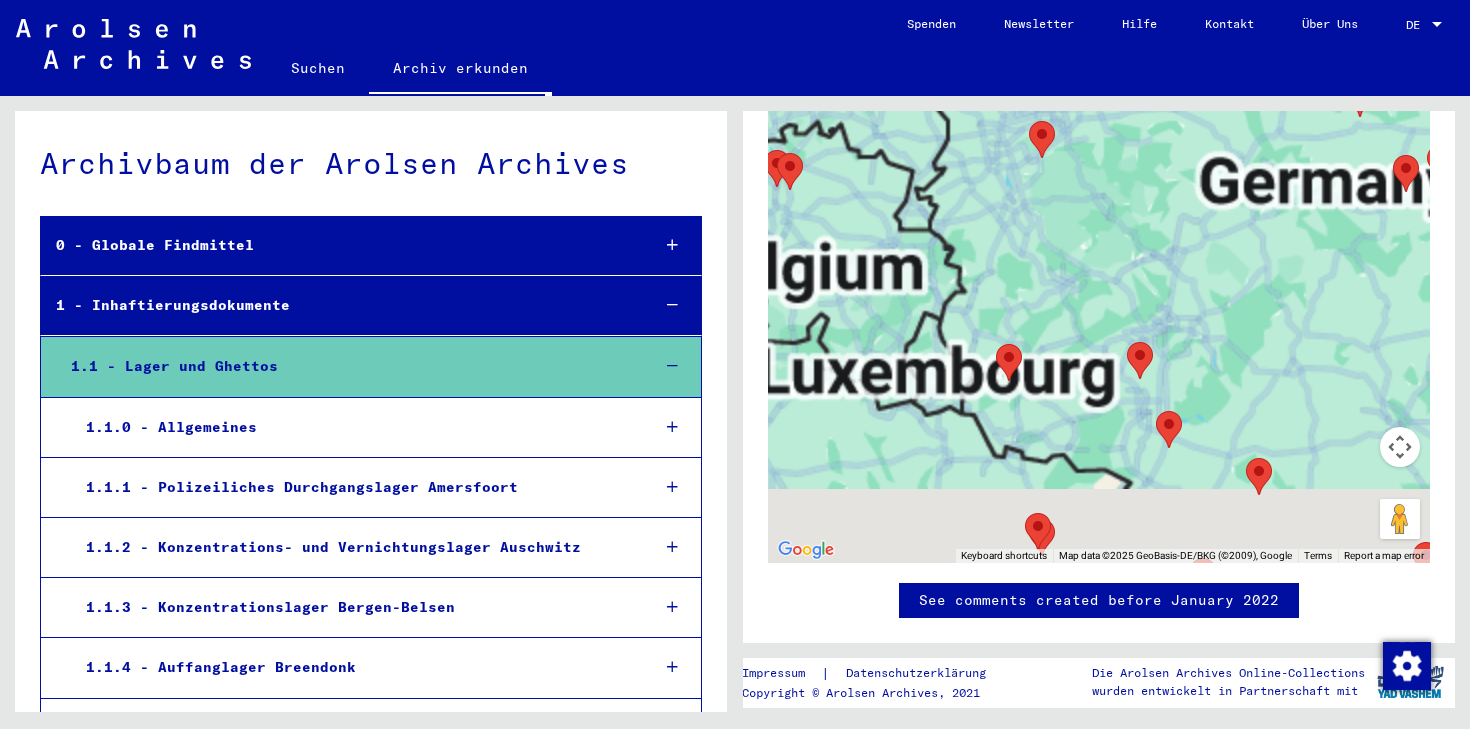 drag, startPoint x: 1001, startPoint y: 496, endPoint x: 1157, endPoint y: 195, distance: 339.0236 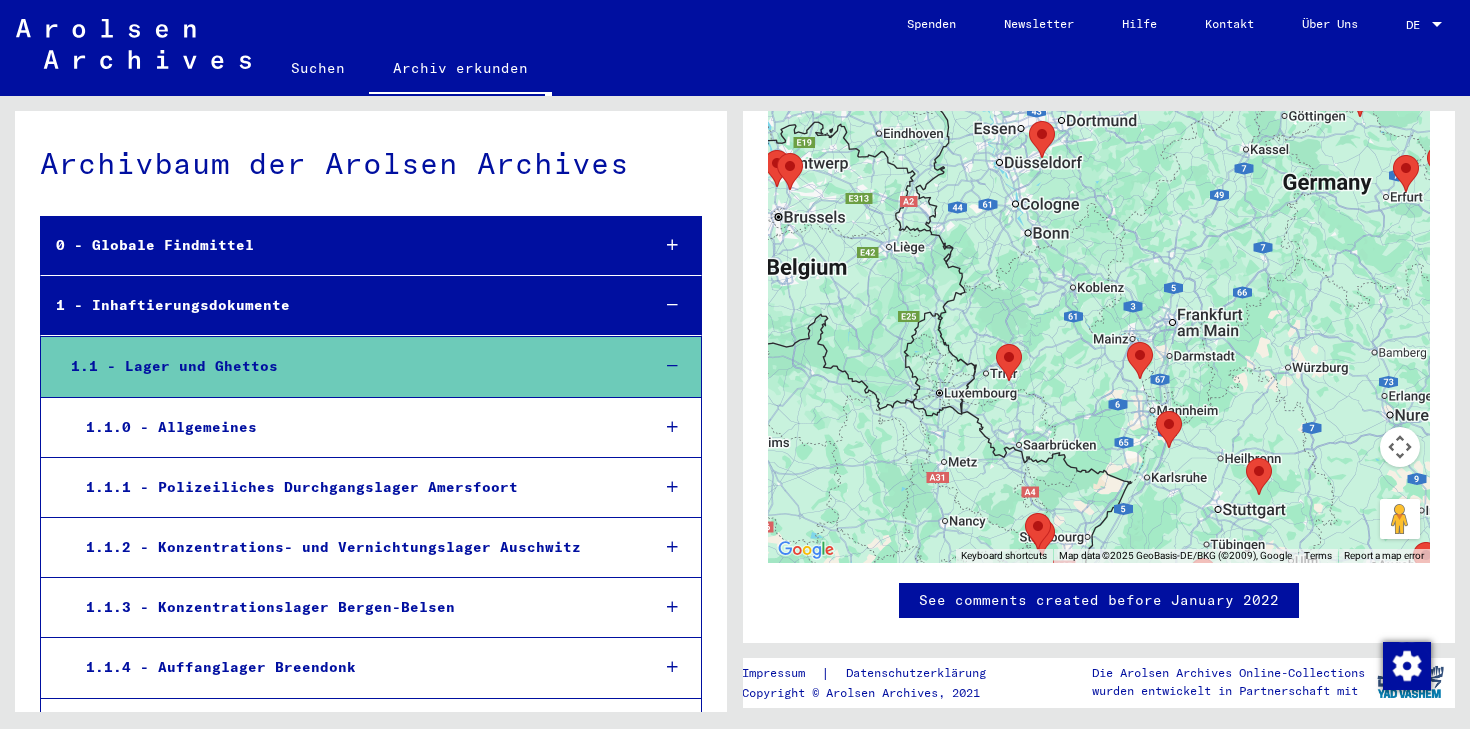 click at bounding box center (996, 344) 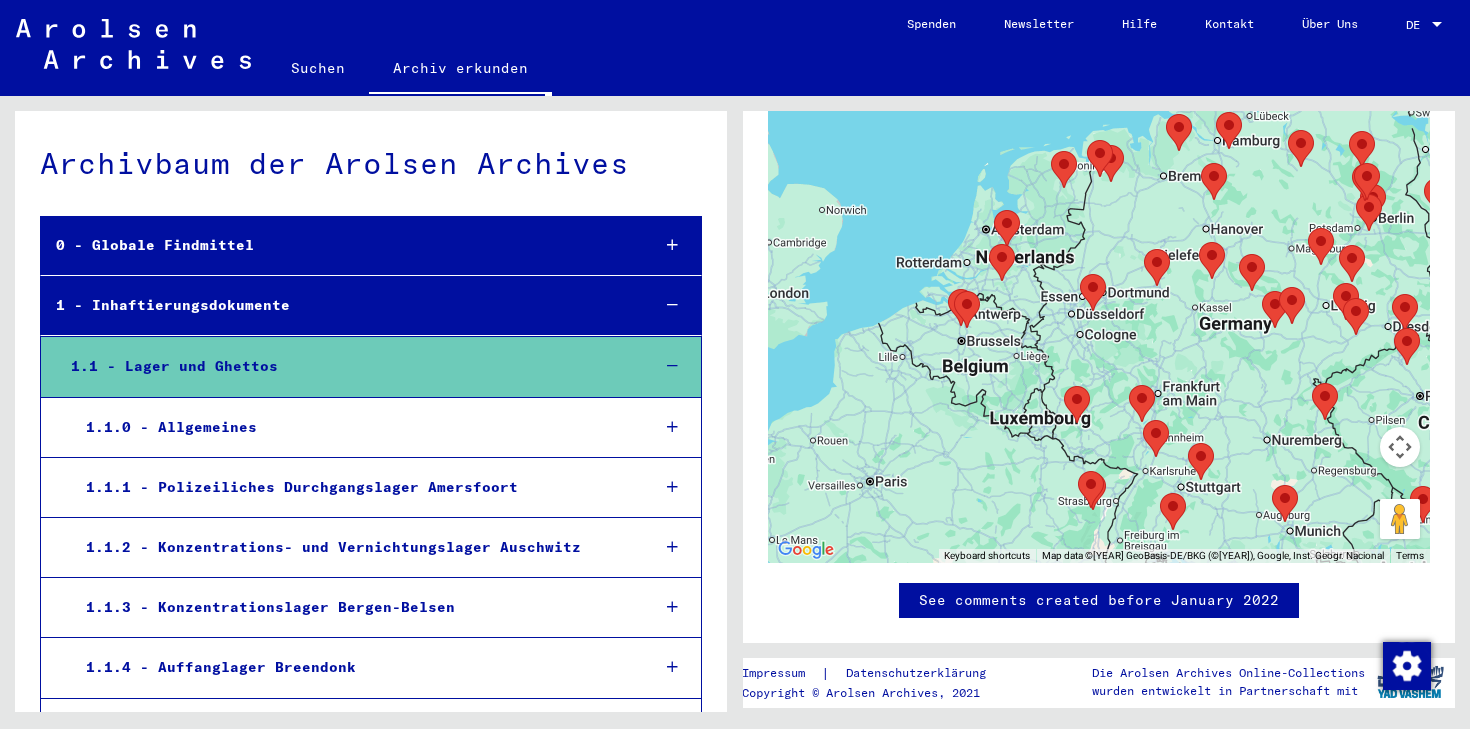 click at bounding box center [1064, 386] 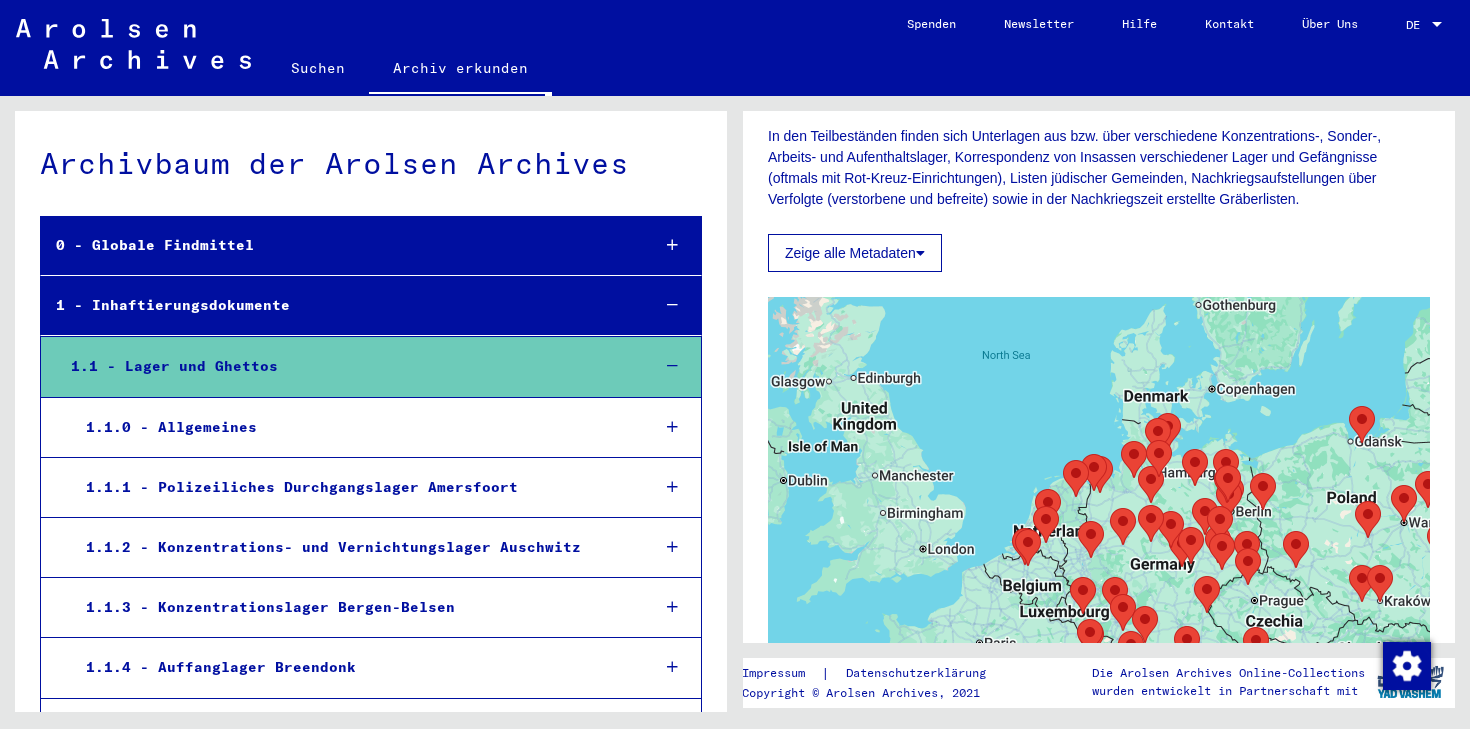scroll, scrollTop: 123, scrollLeft: 0, axis: vertical 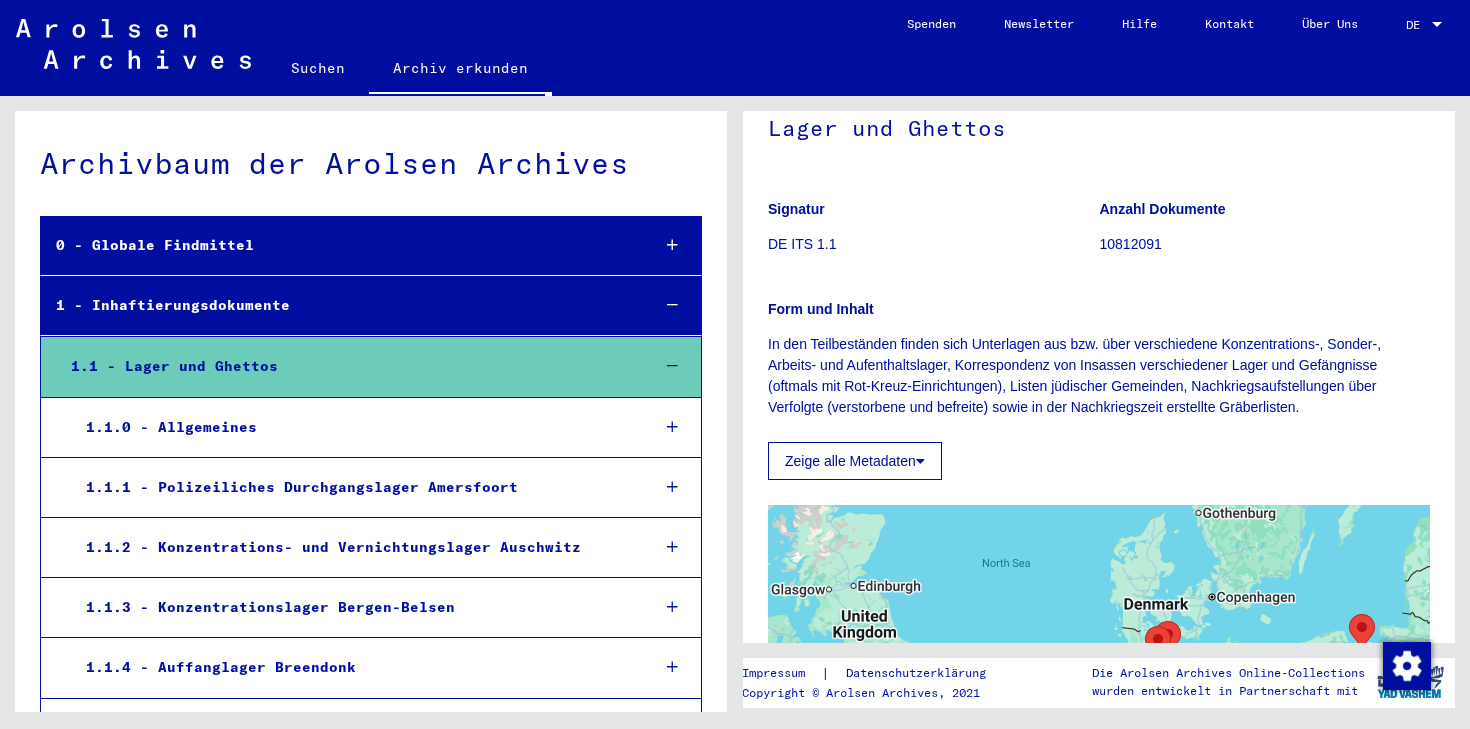 click on "10812091" at bounding box center [933, 244] 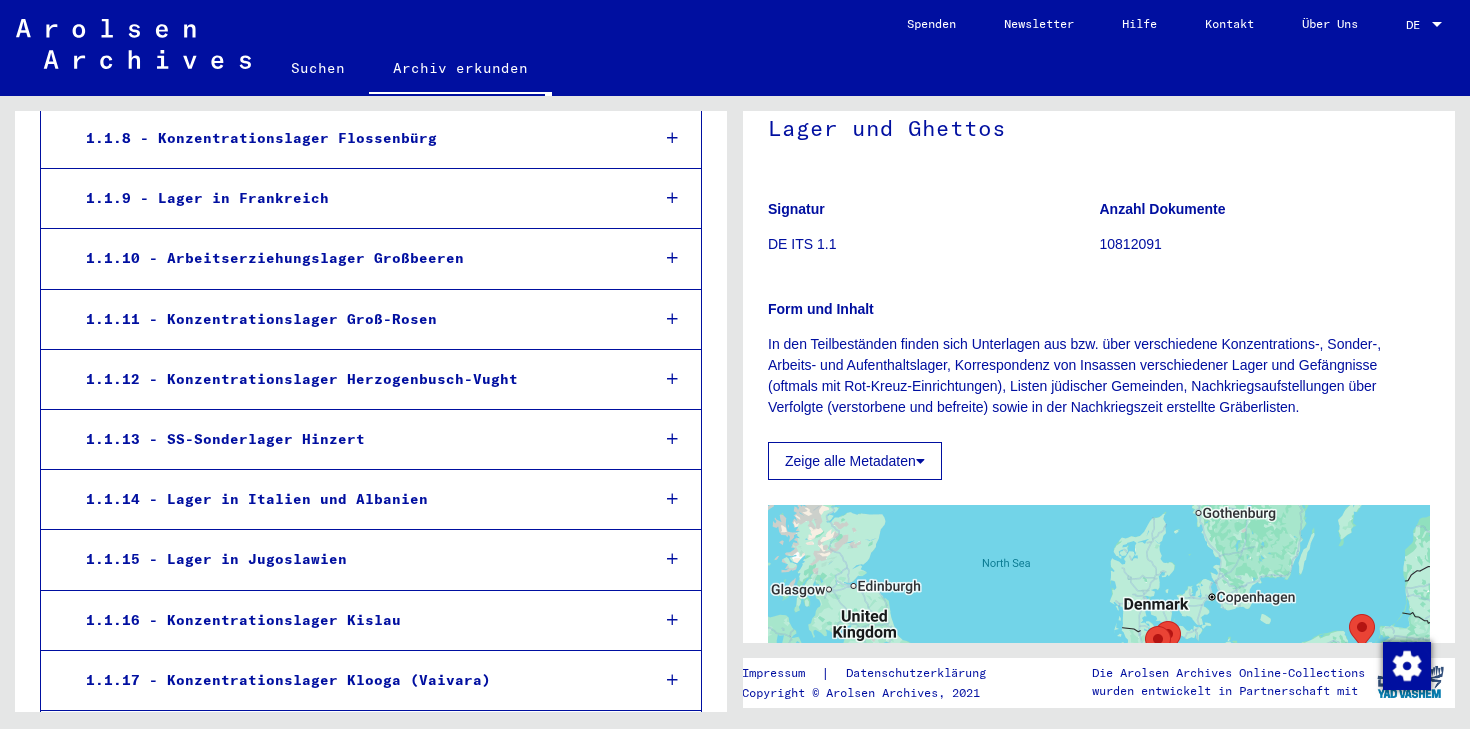 scroll, scrollTop: 801, scrollLeft: 0, axis: vertical 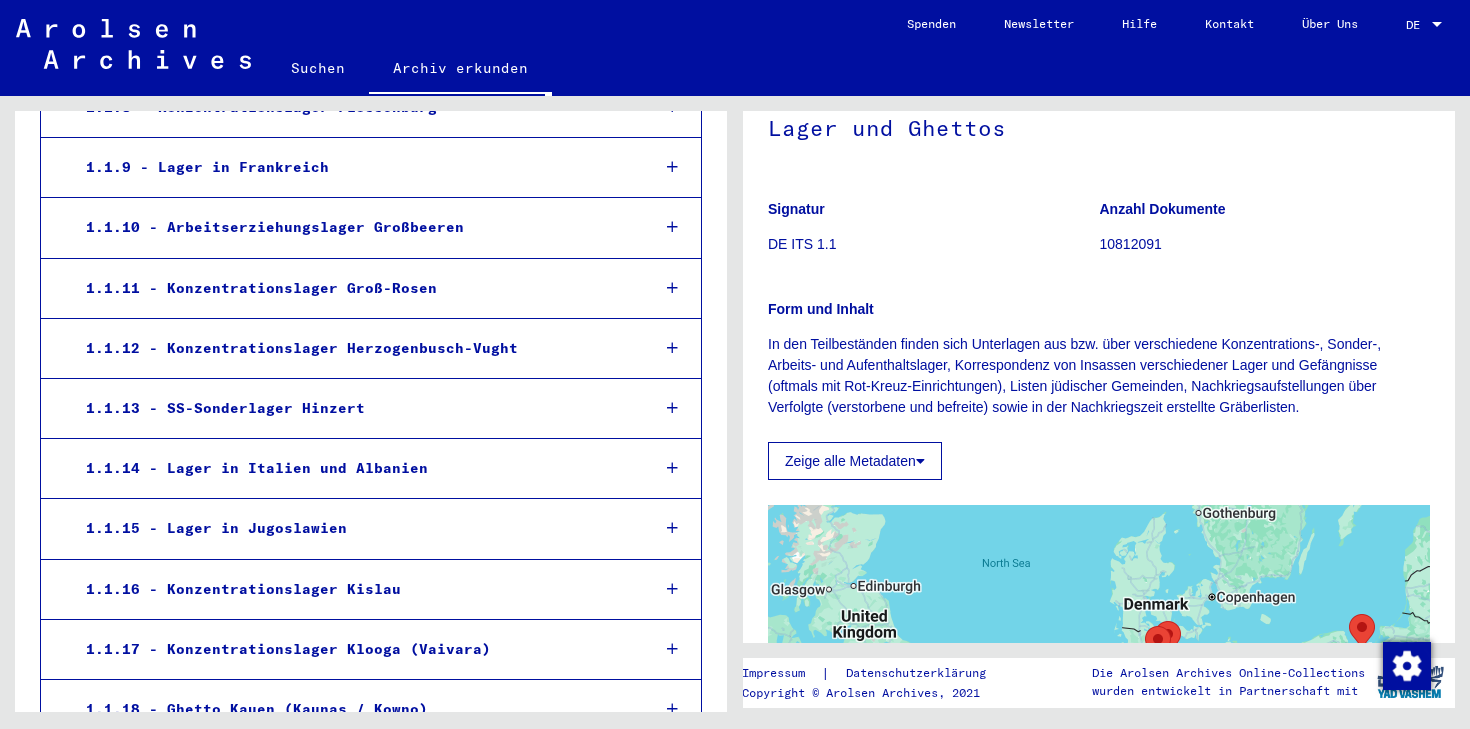 click on "1.1.9 - Lager in Frankreich" at bounding box center [352, 167] 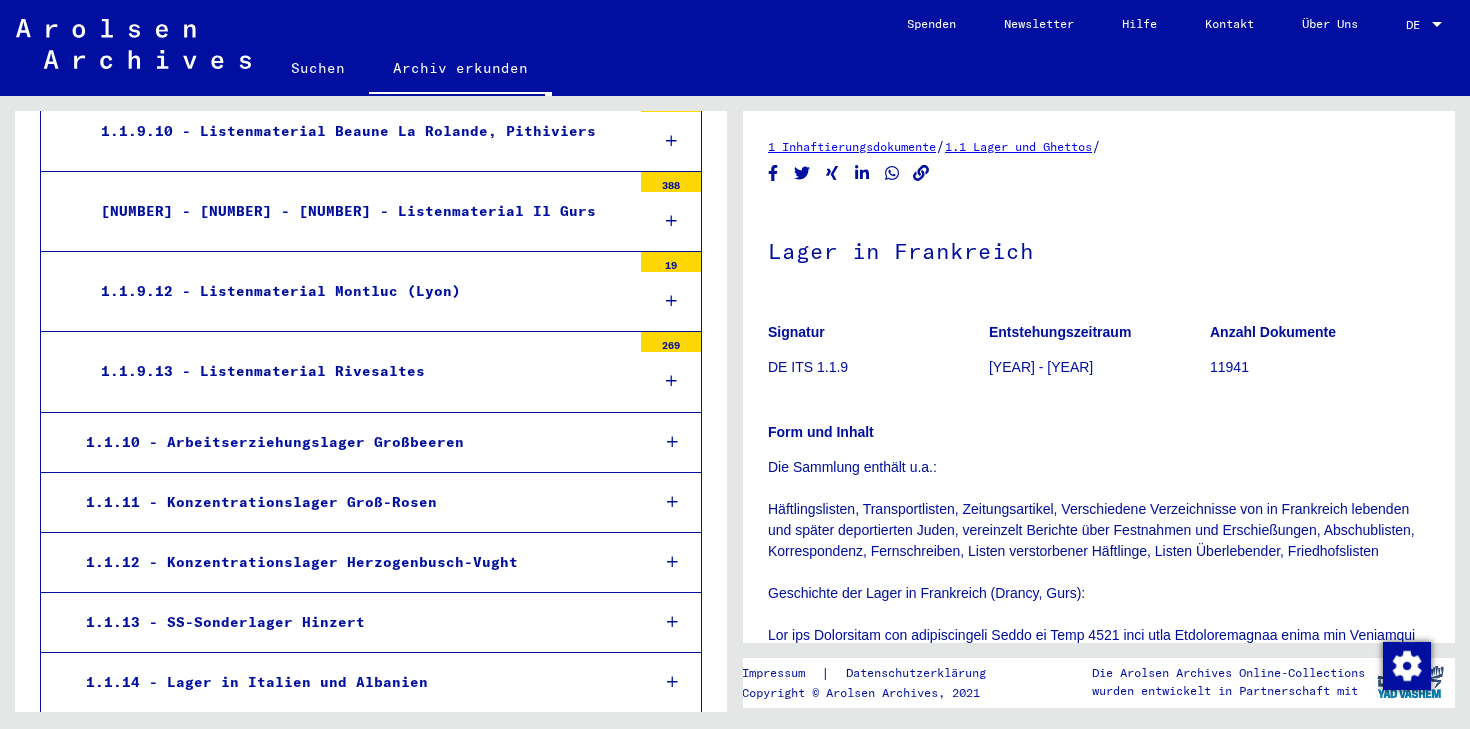 scroll, scrollTop: 1063, scrollLeft: 0, axis: vertical 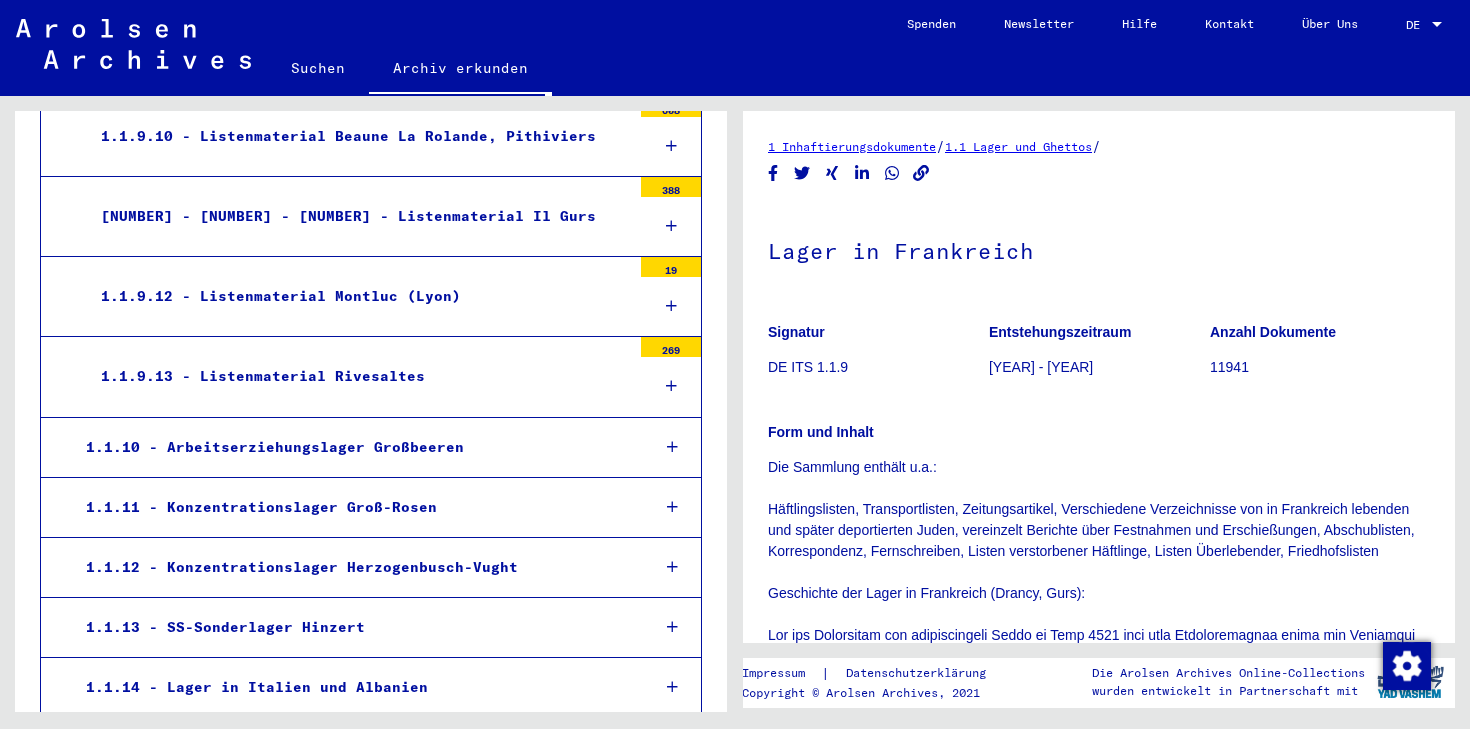 click on "1.1.9.13 - Listenmaterial Rivesaltes" at bounding box center [358, 376] 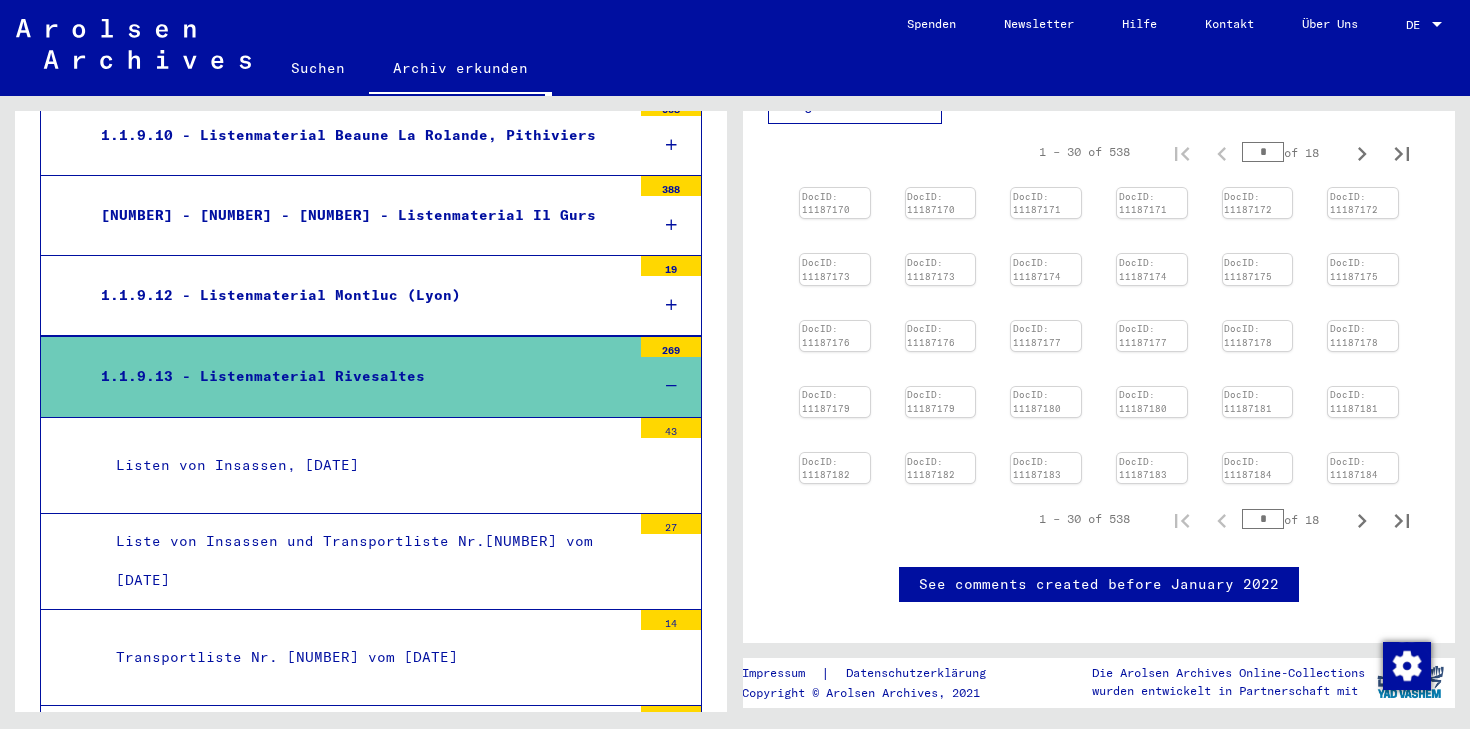 scroll, scrollTop: 256, scrollLeft: 0, axis: vertical 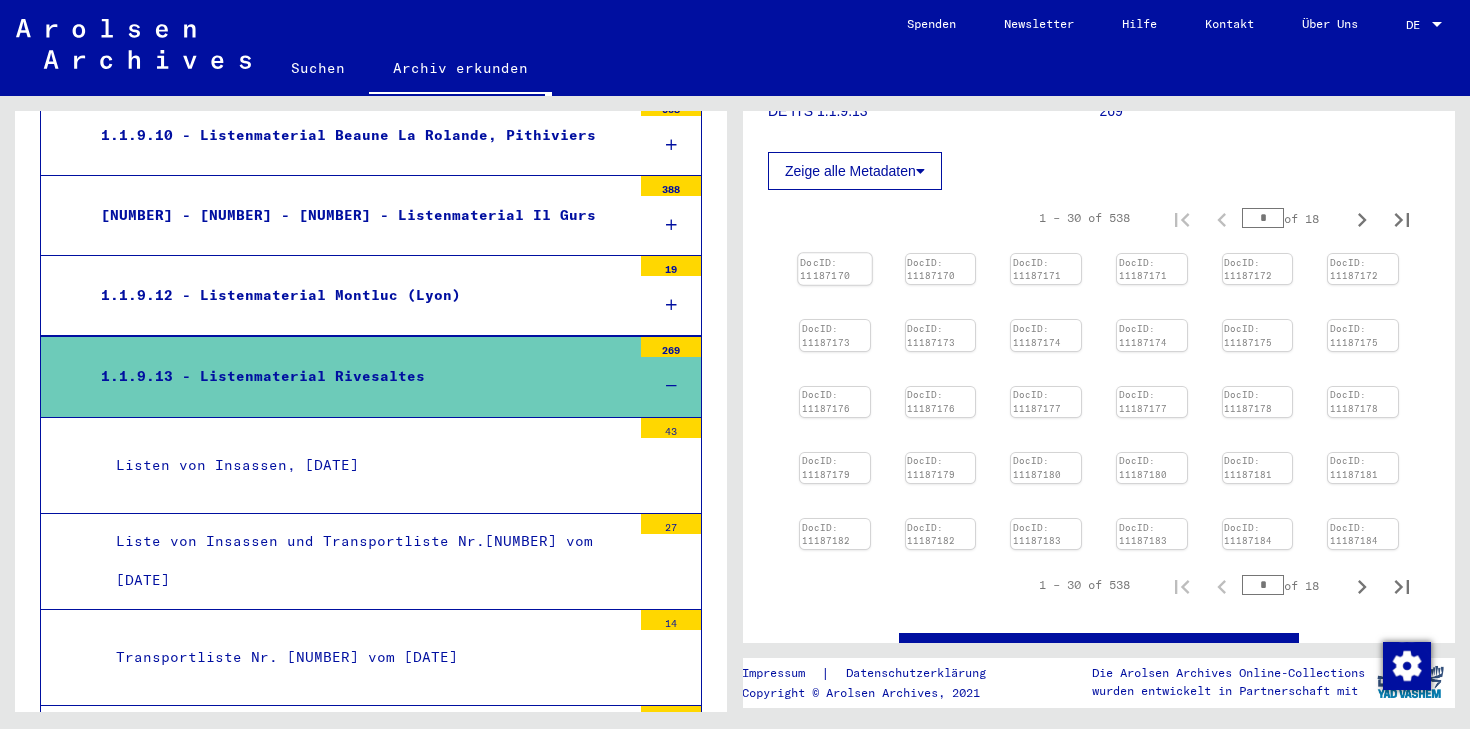 click at bounding box center [834, 253] 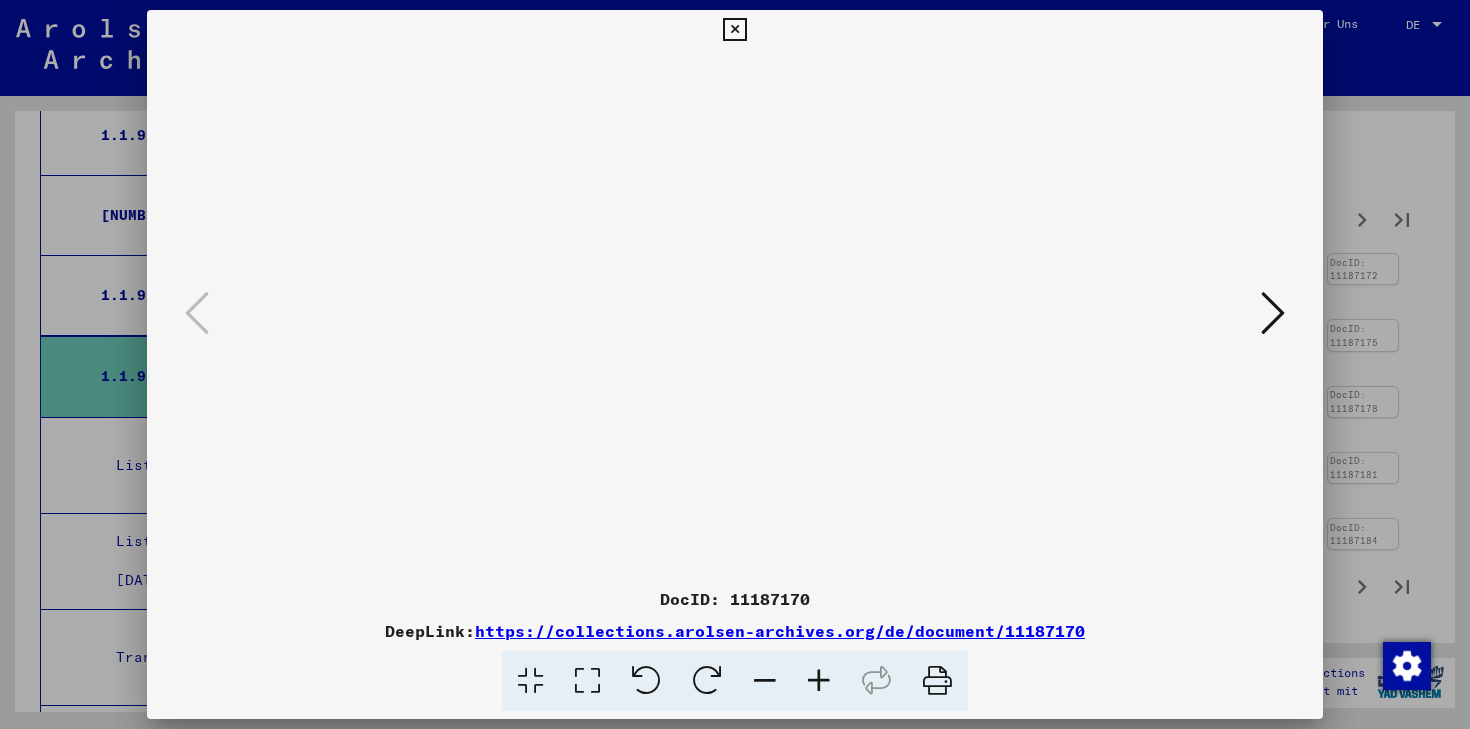 click at bounding box center [1273, 313] 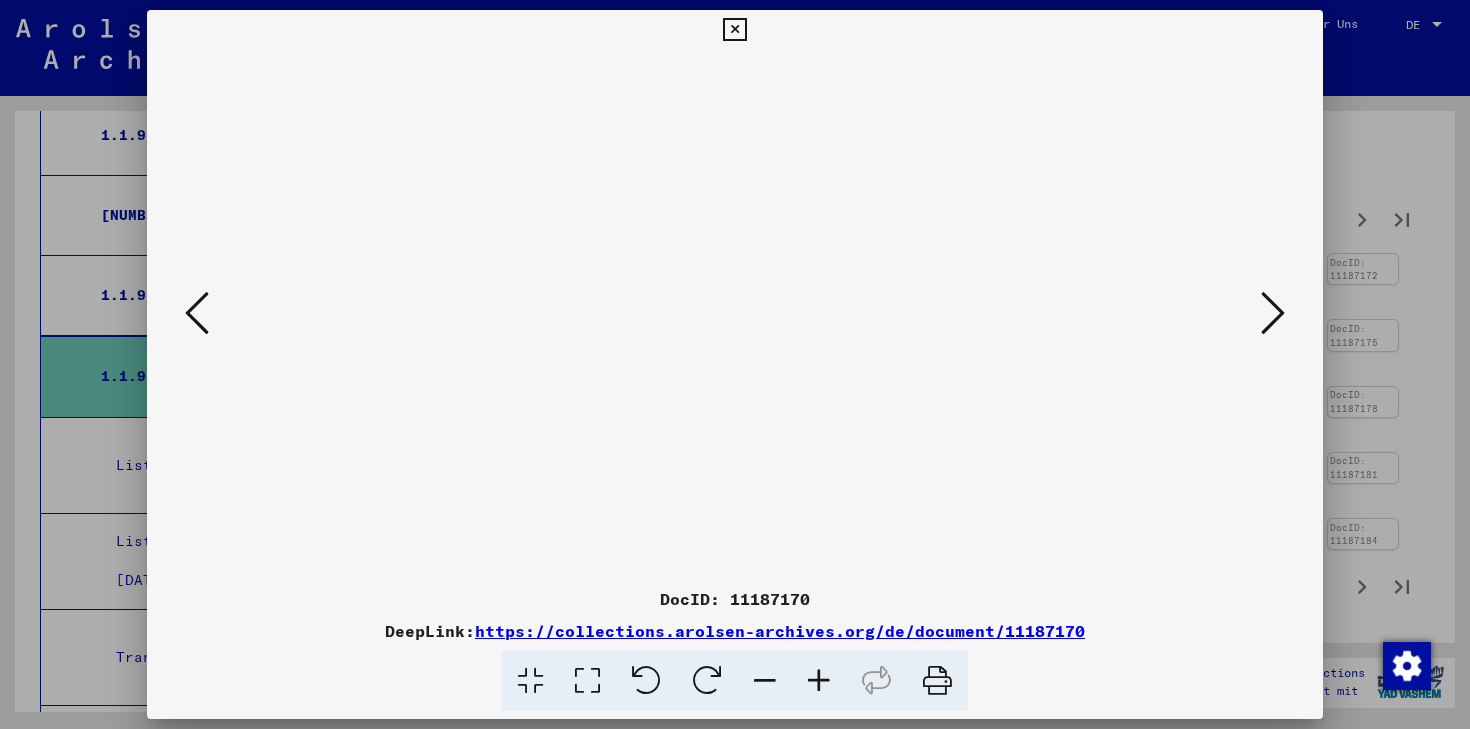 click at bounding box center [1273, 313] 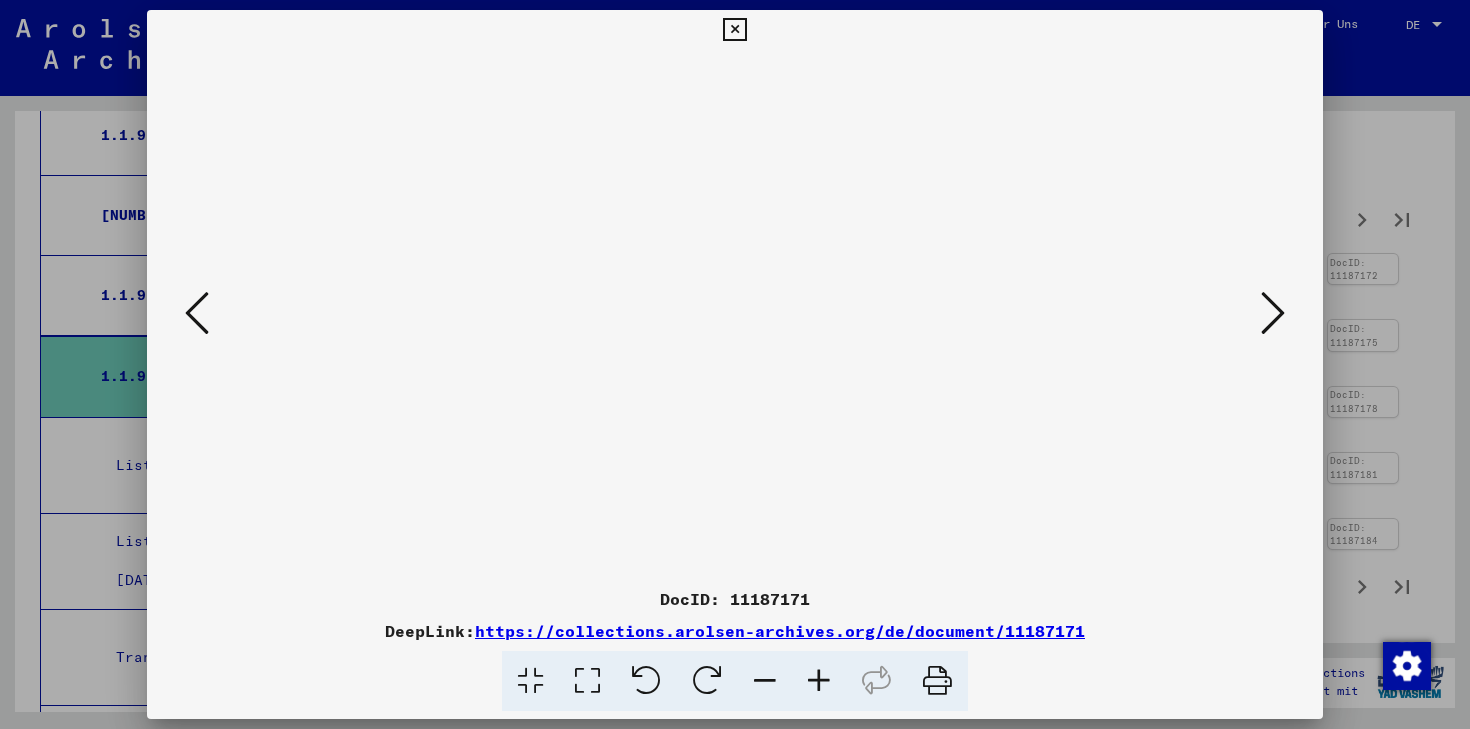 click at bounding box center (1273, 313) 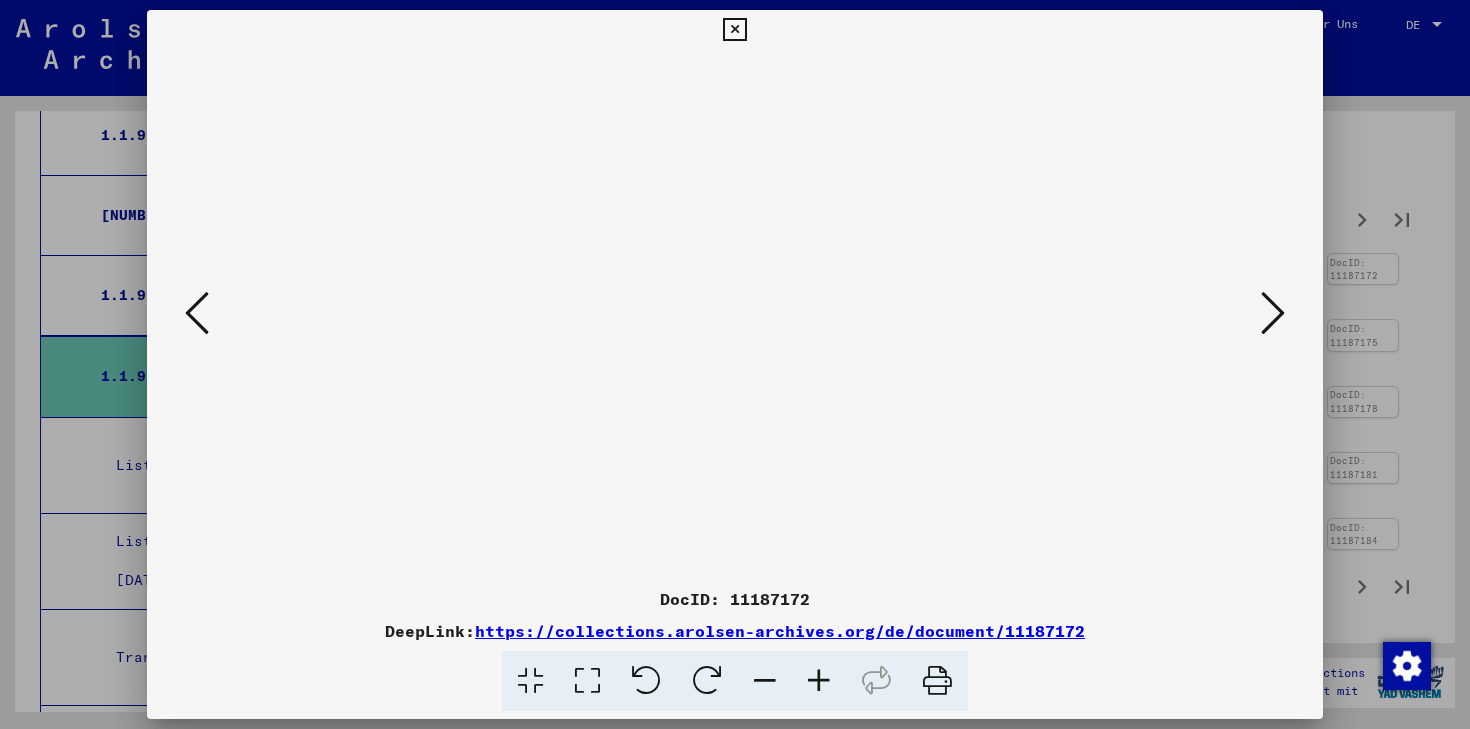 click at bounding box center (1273, 313) 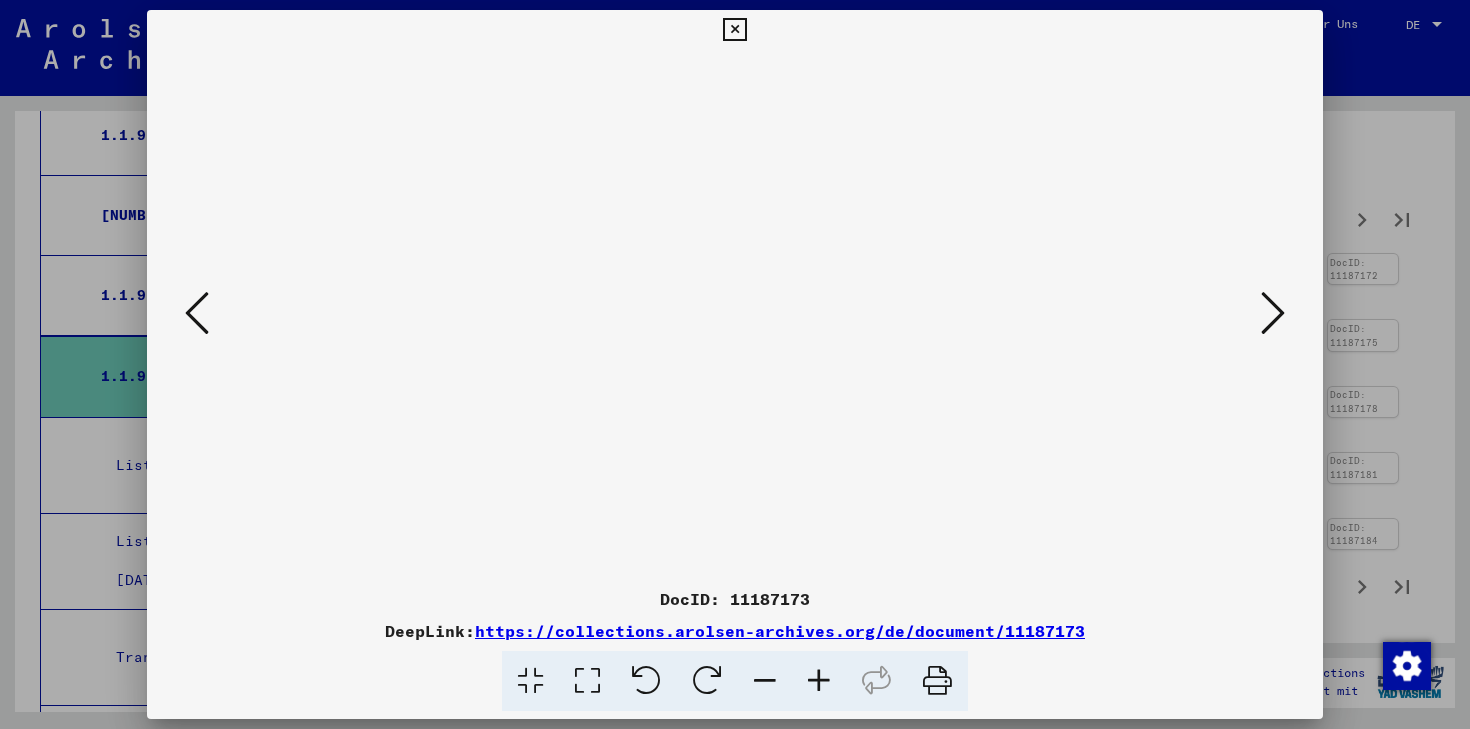 click at bounding box center (1273, 313) 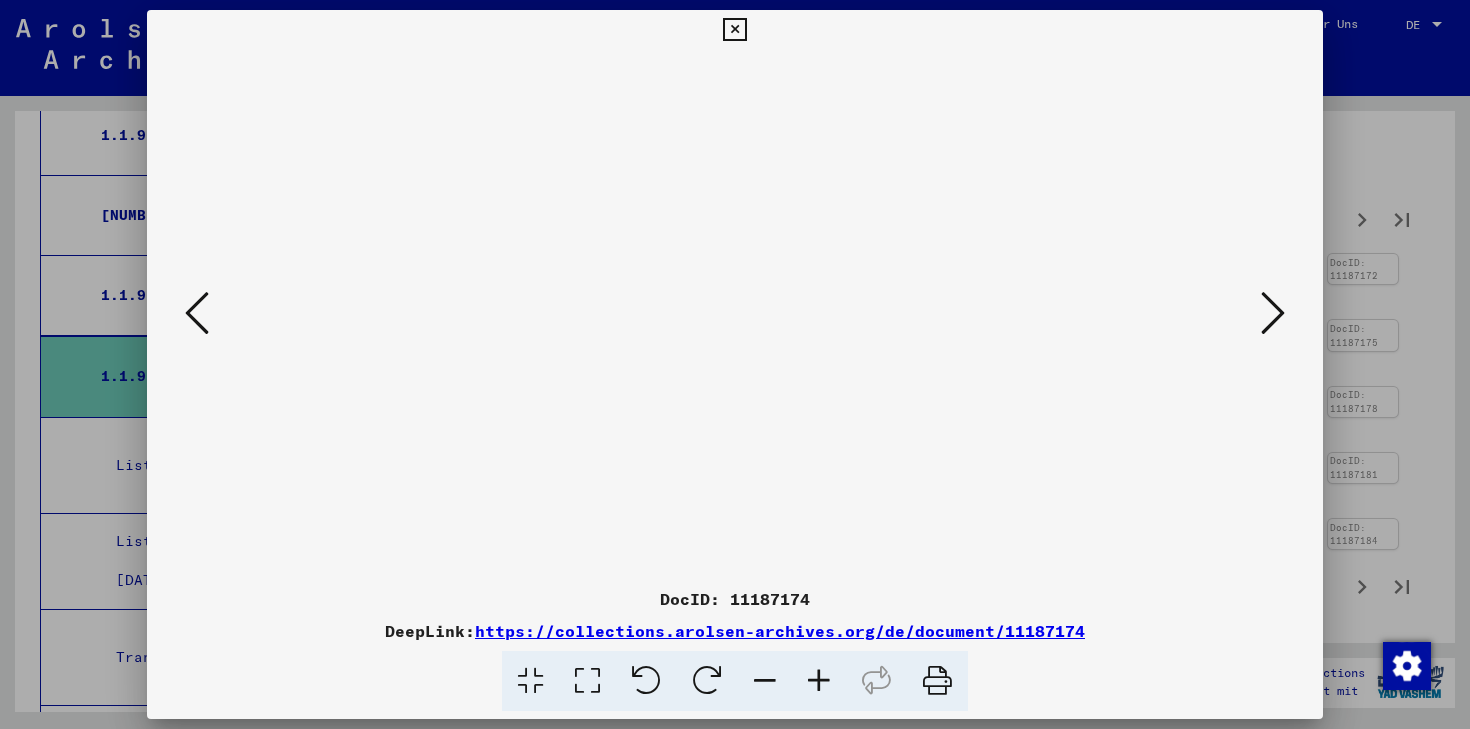 click at bounding box center [1273, 313] 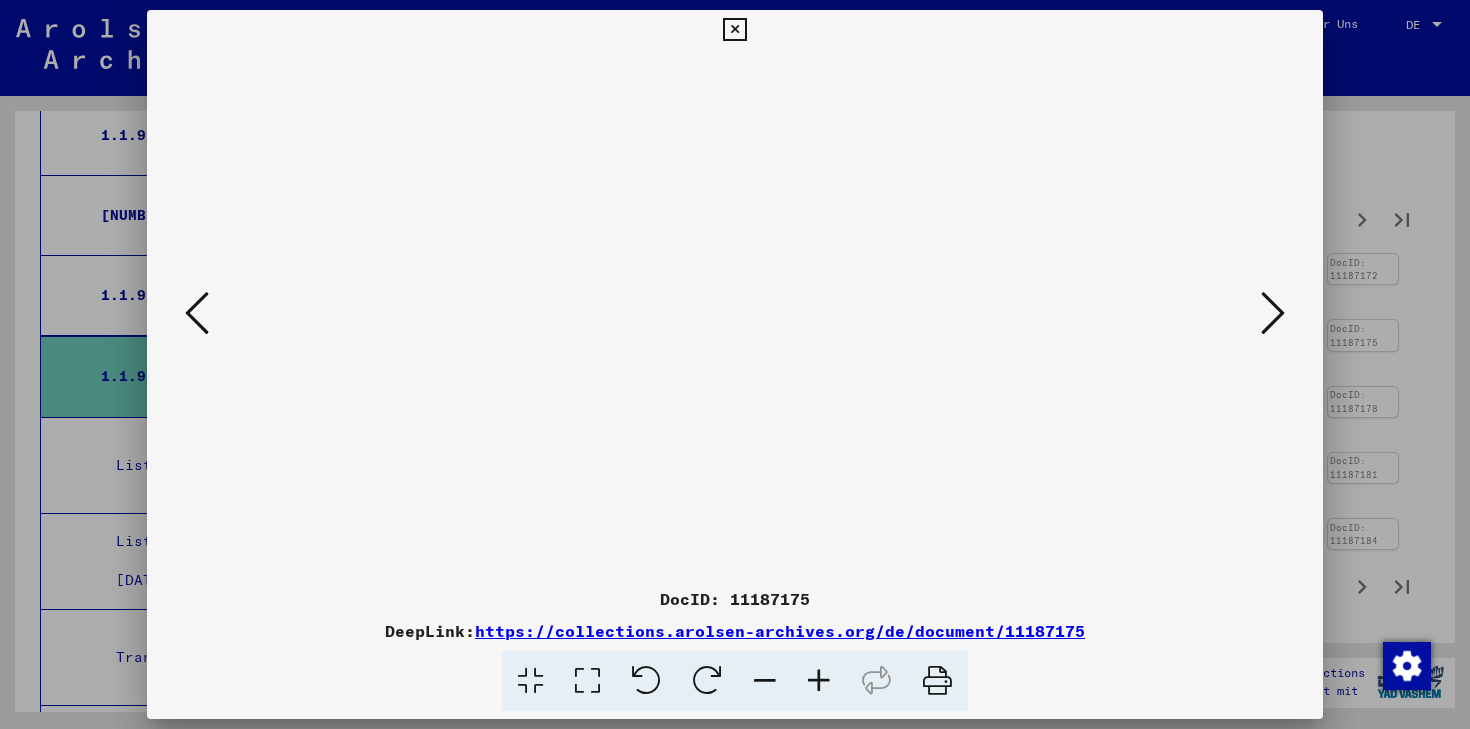 click at bounding box center (1273, 313) 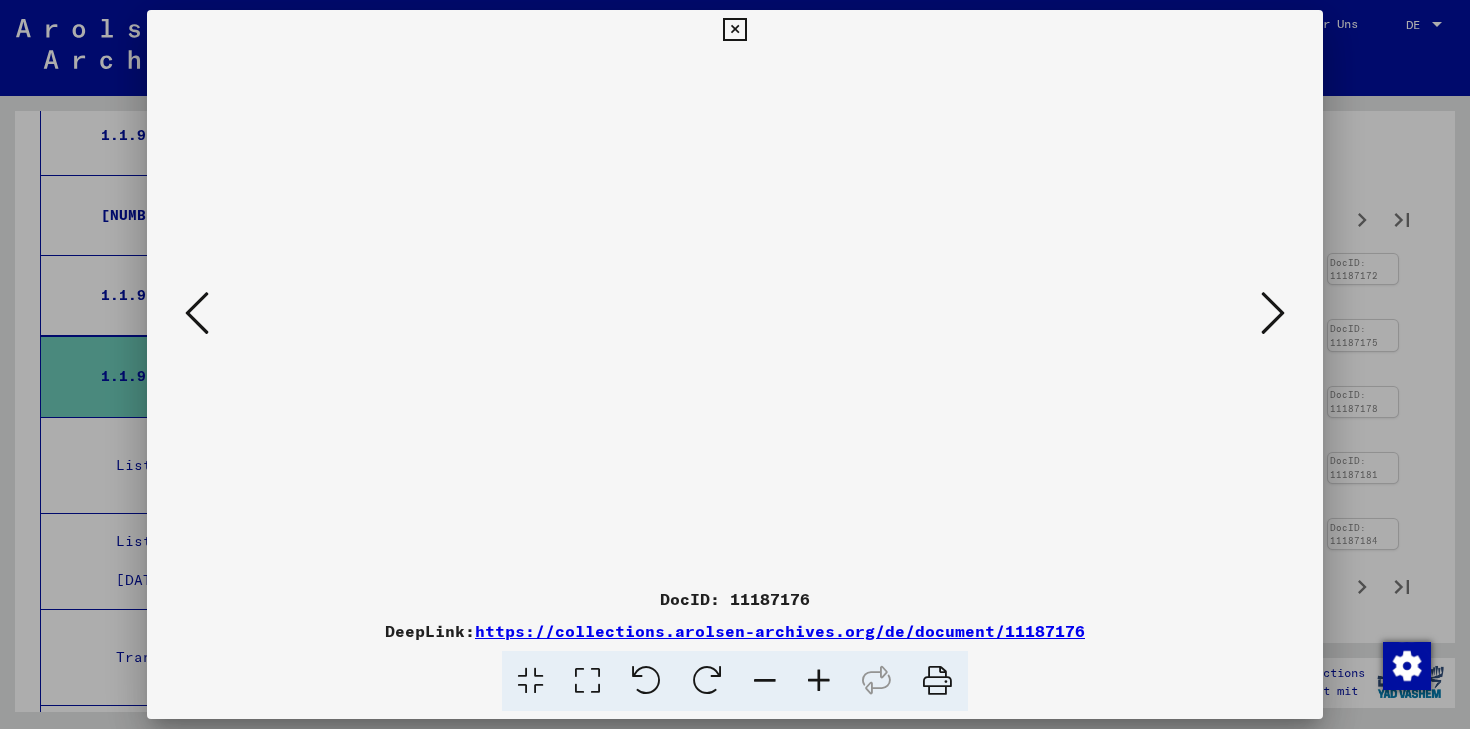 click at bounding box center (1273, 313) 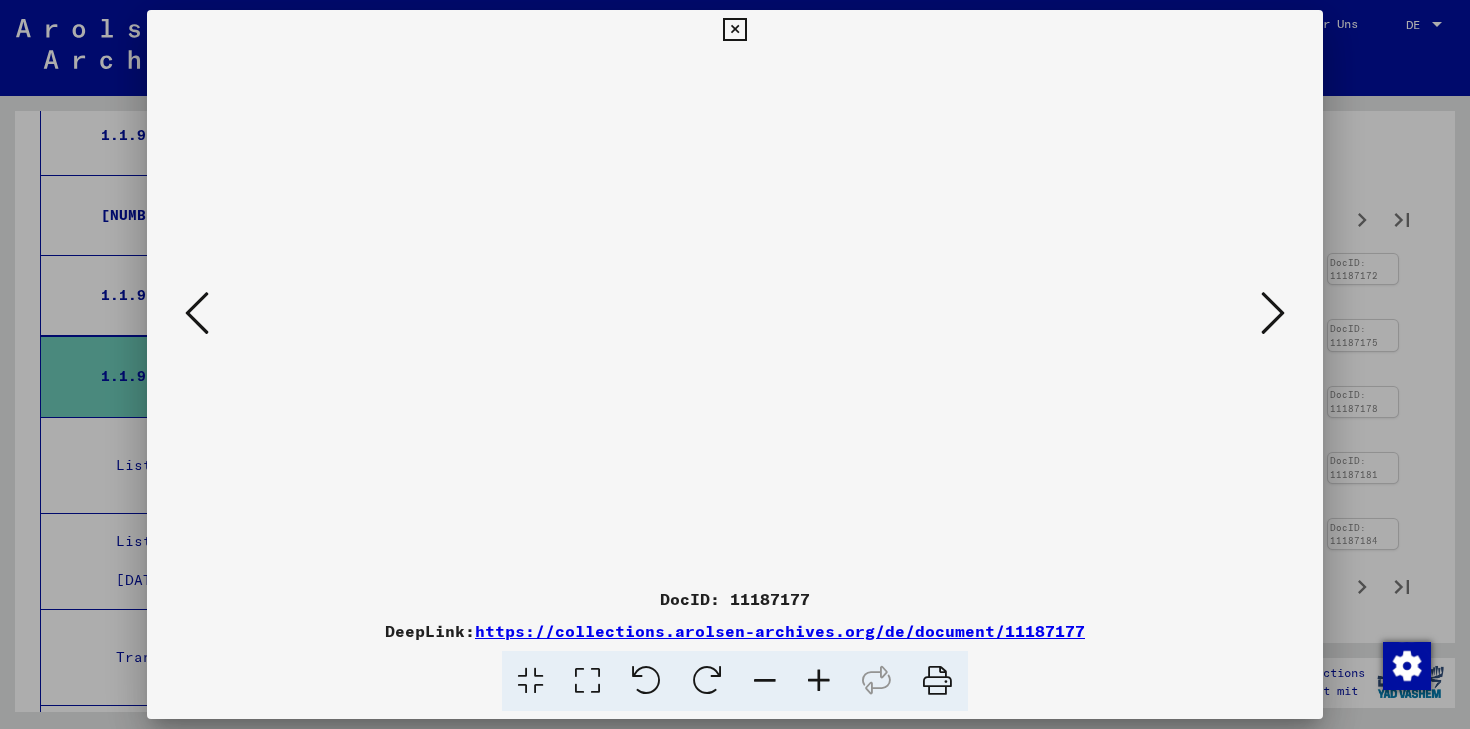 click at bounding box center (1273, 313) 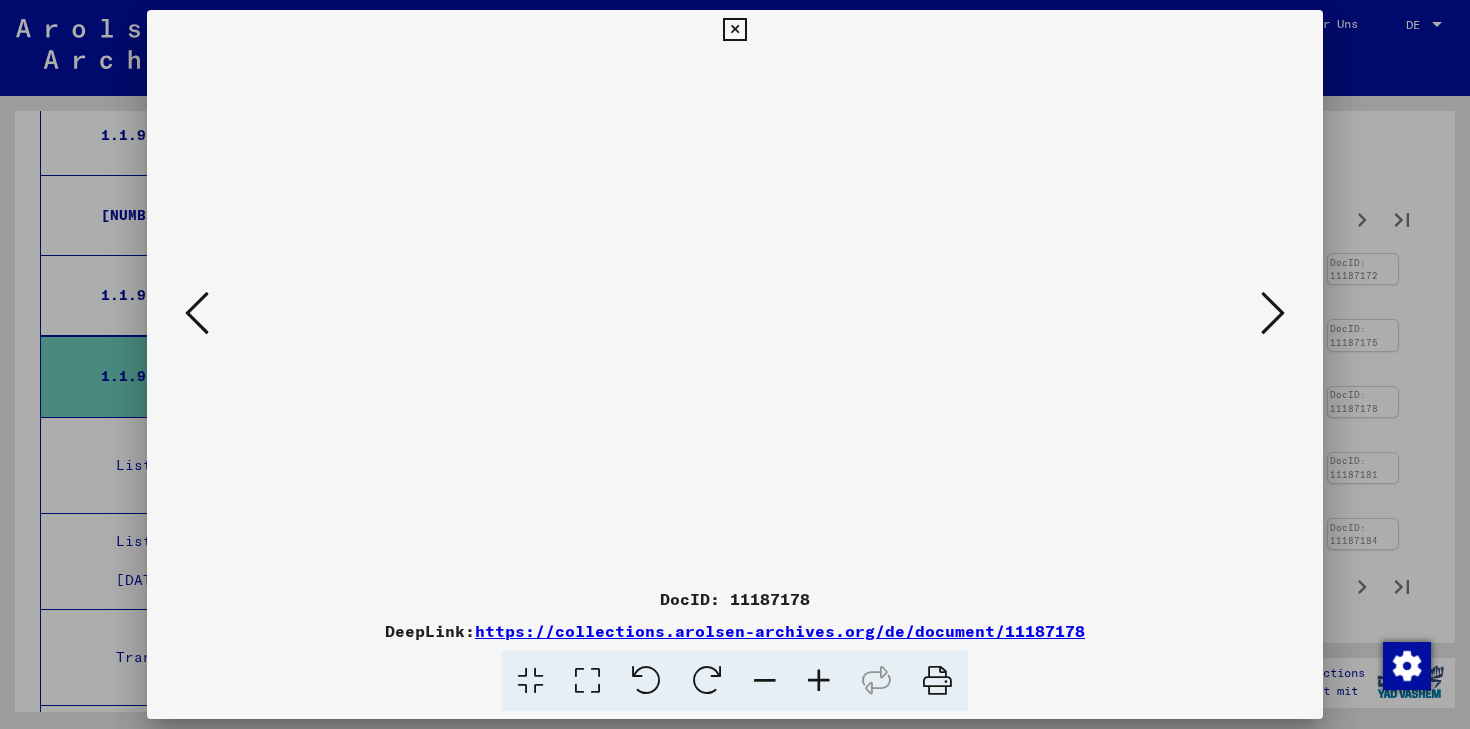 click at bounding box center [1273, 313] 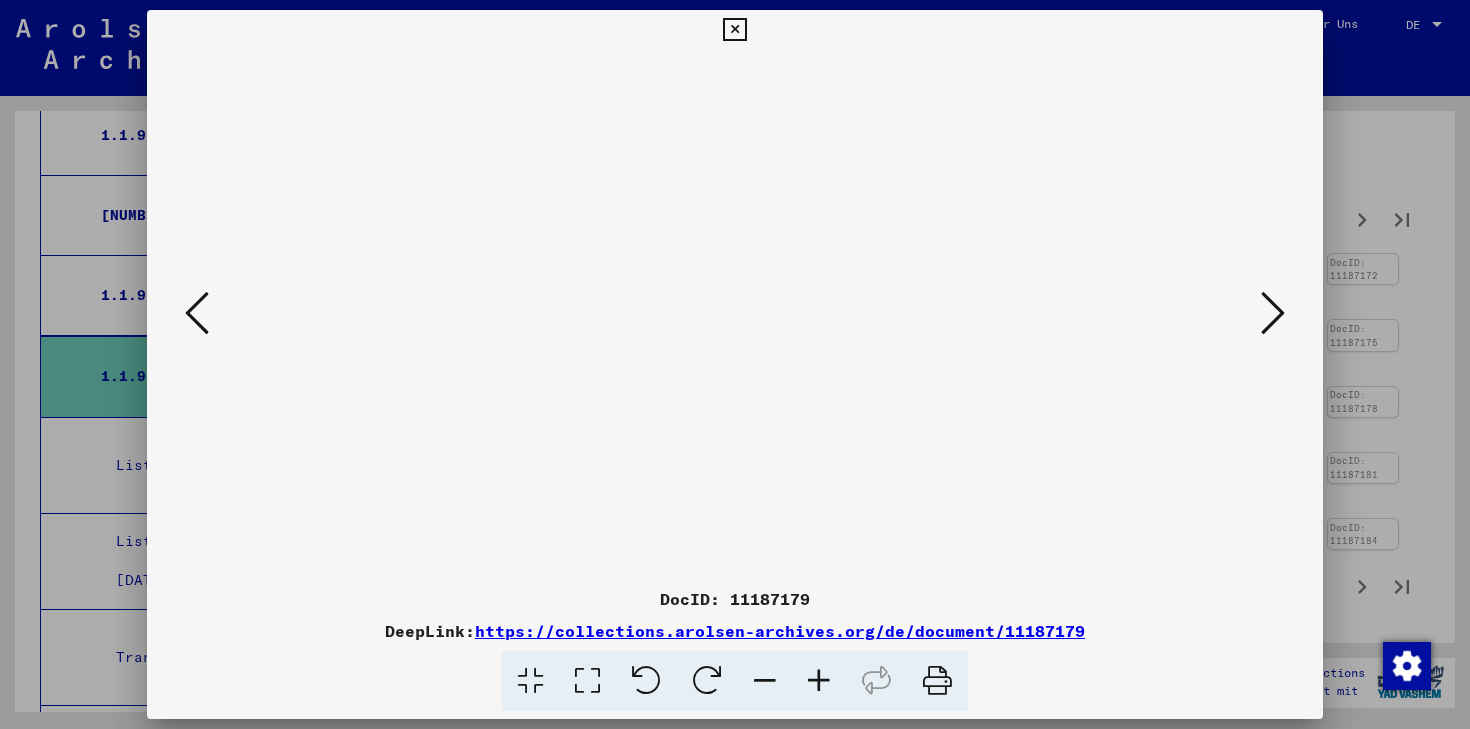 click at bounding box center (1273, 313) 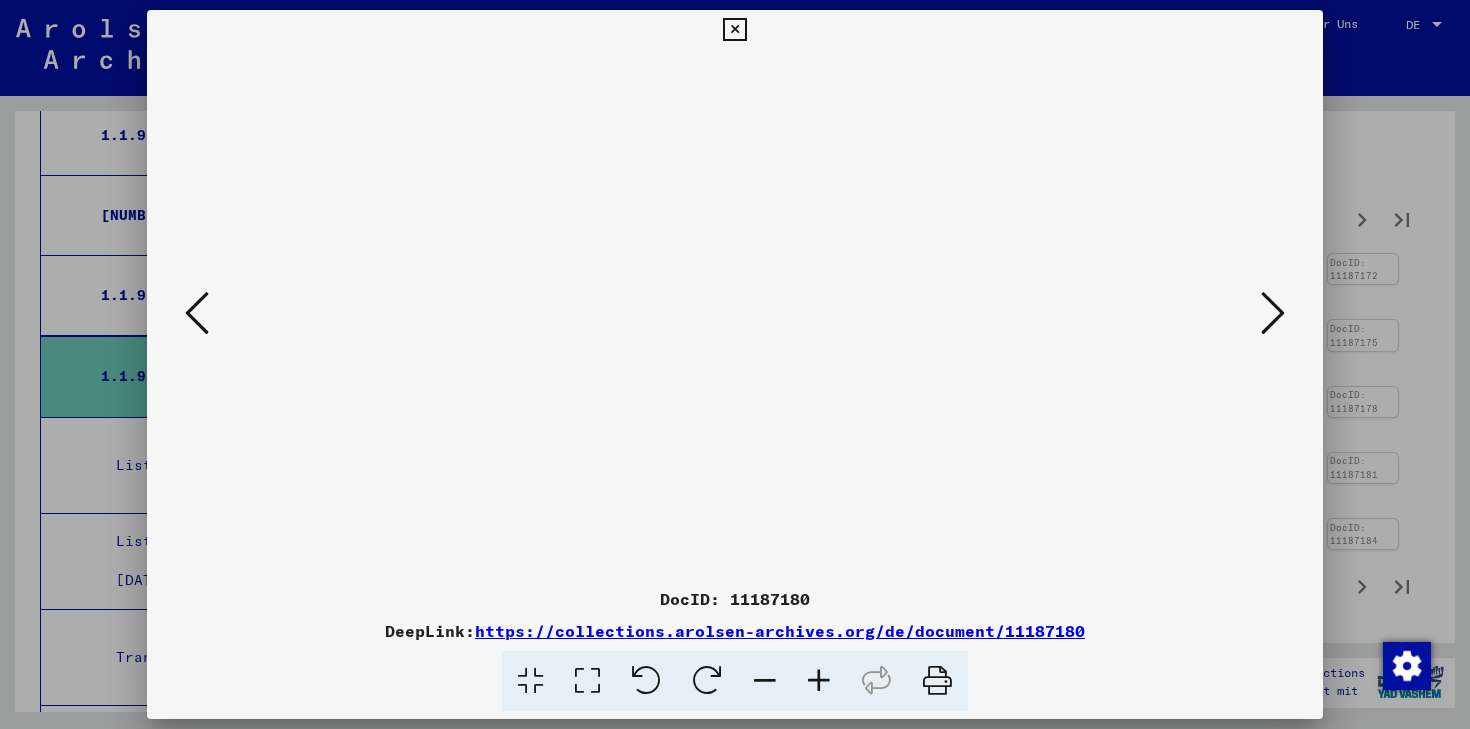 click at bounding box center (1273, 313) 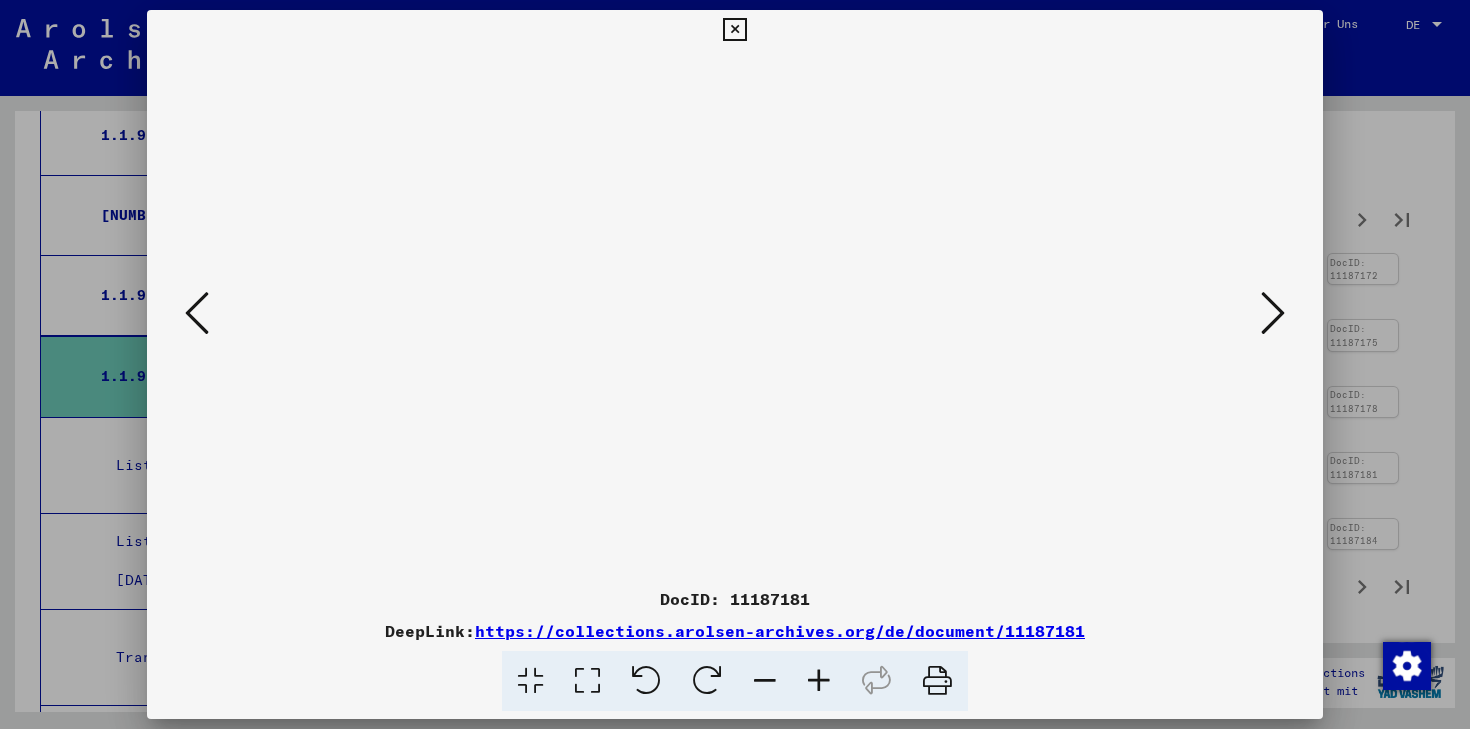 click at bounding box center [1273, 313] 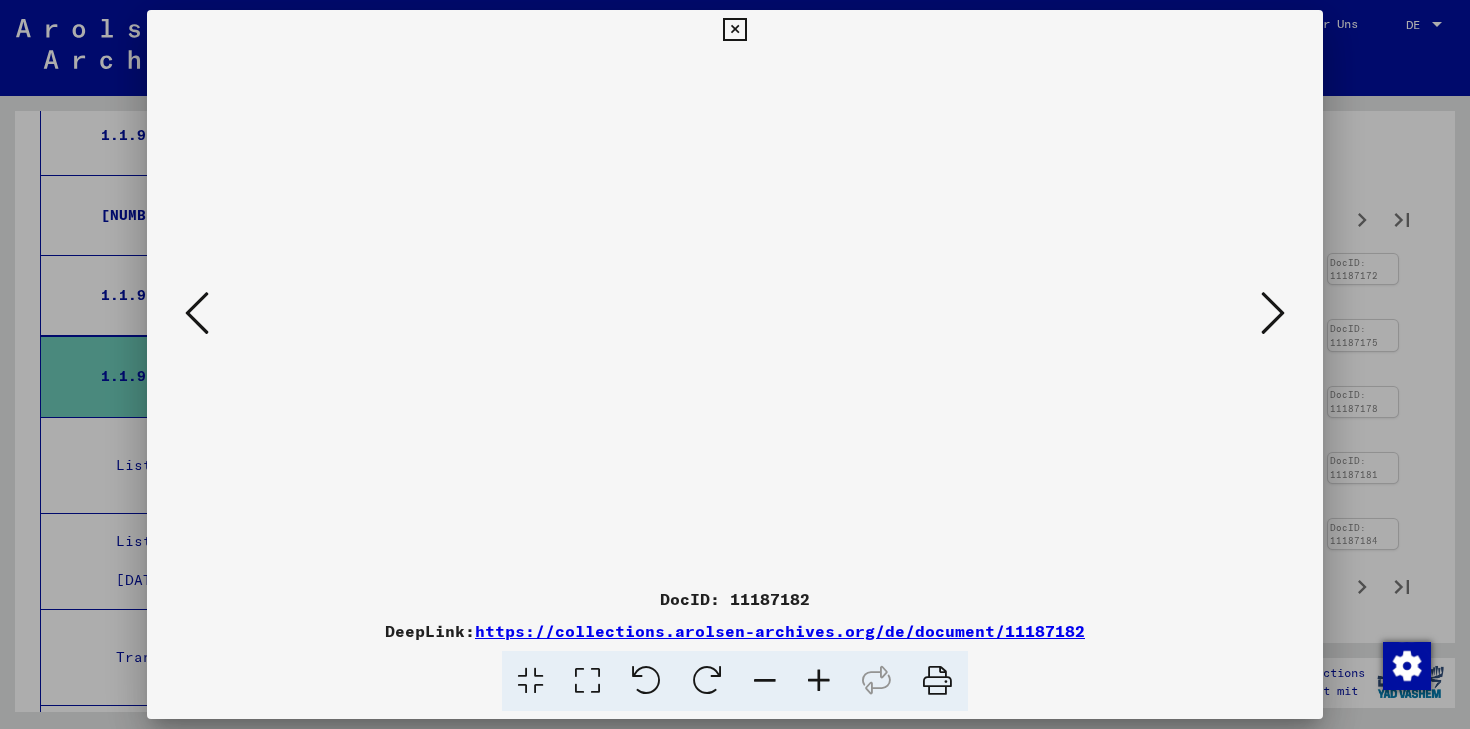click at bounding box center (1273, 313) 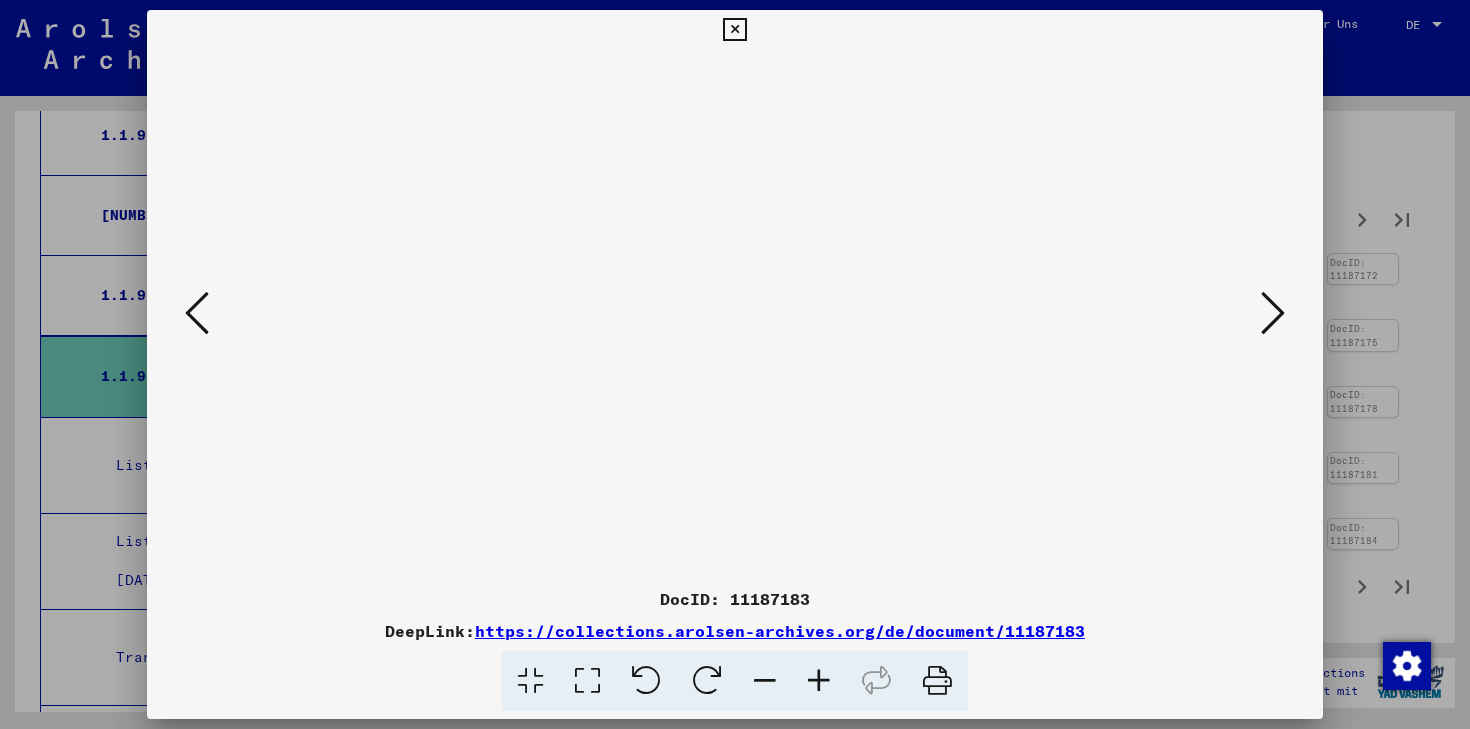 click at bounding box center (1273, 313) 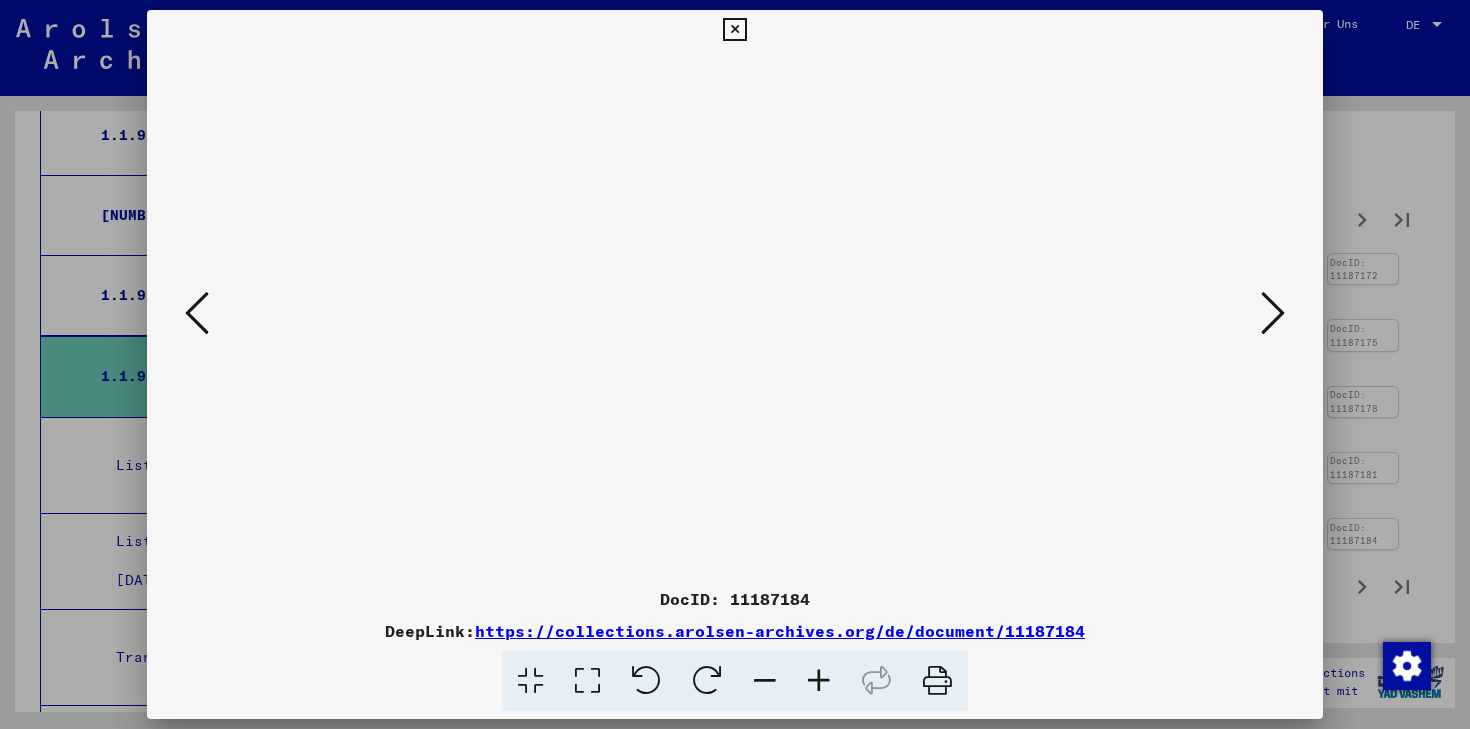click at bounding box center (1273, 313) 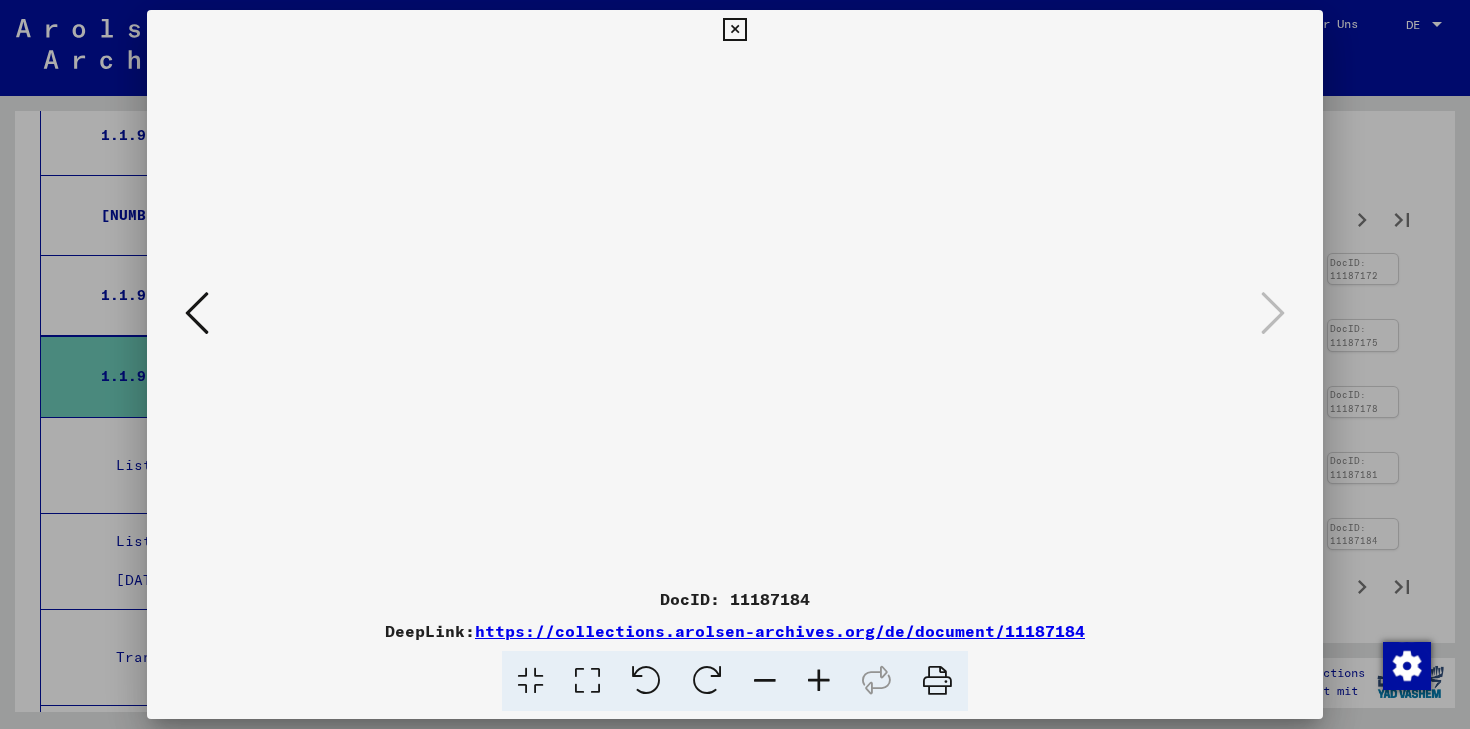 click at bounding box center (734, 30) 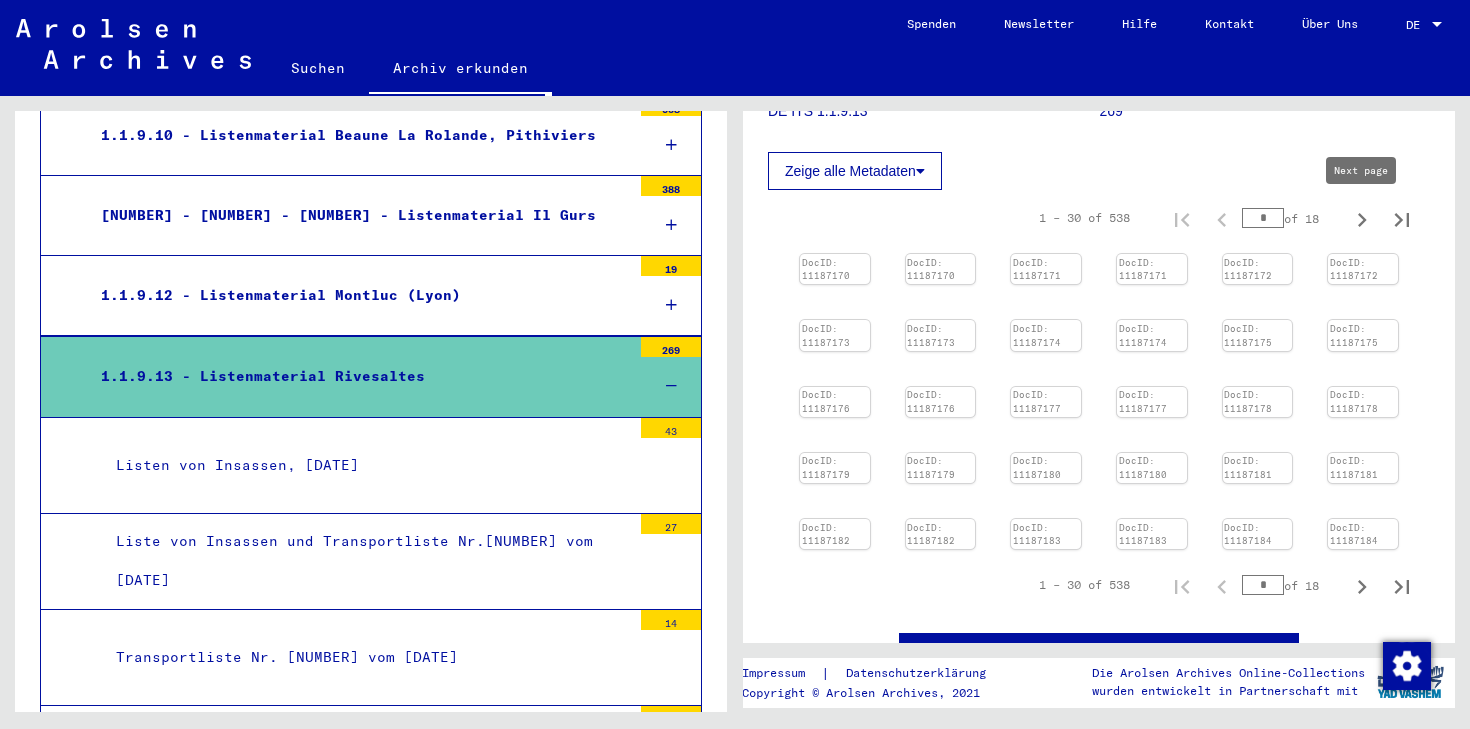 click at bounding box center [1362, 220] 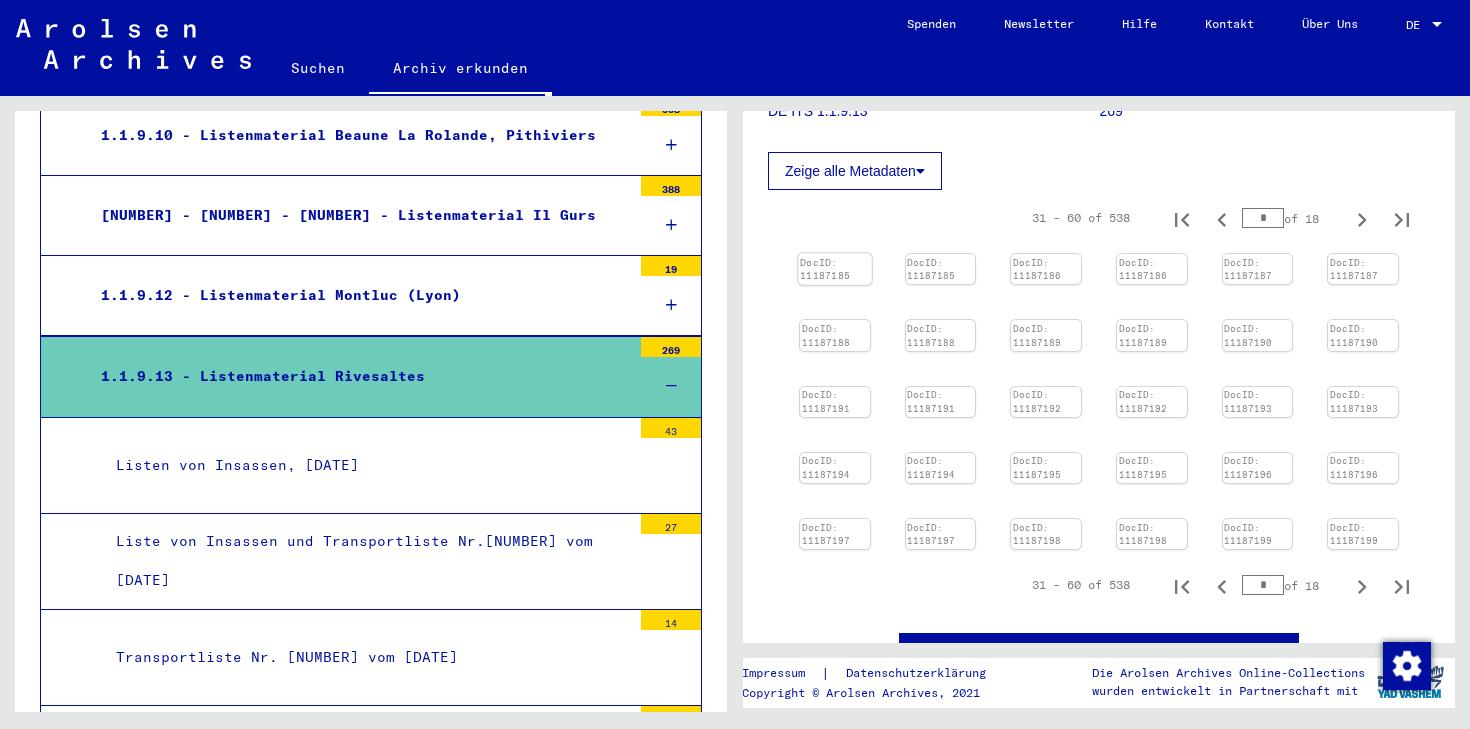 click at bounding box center [834, 253] 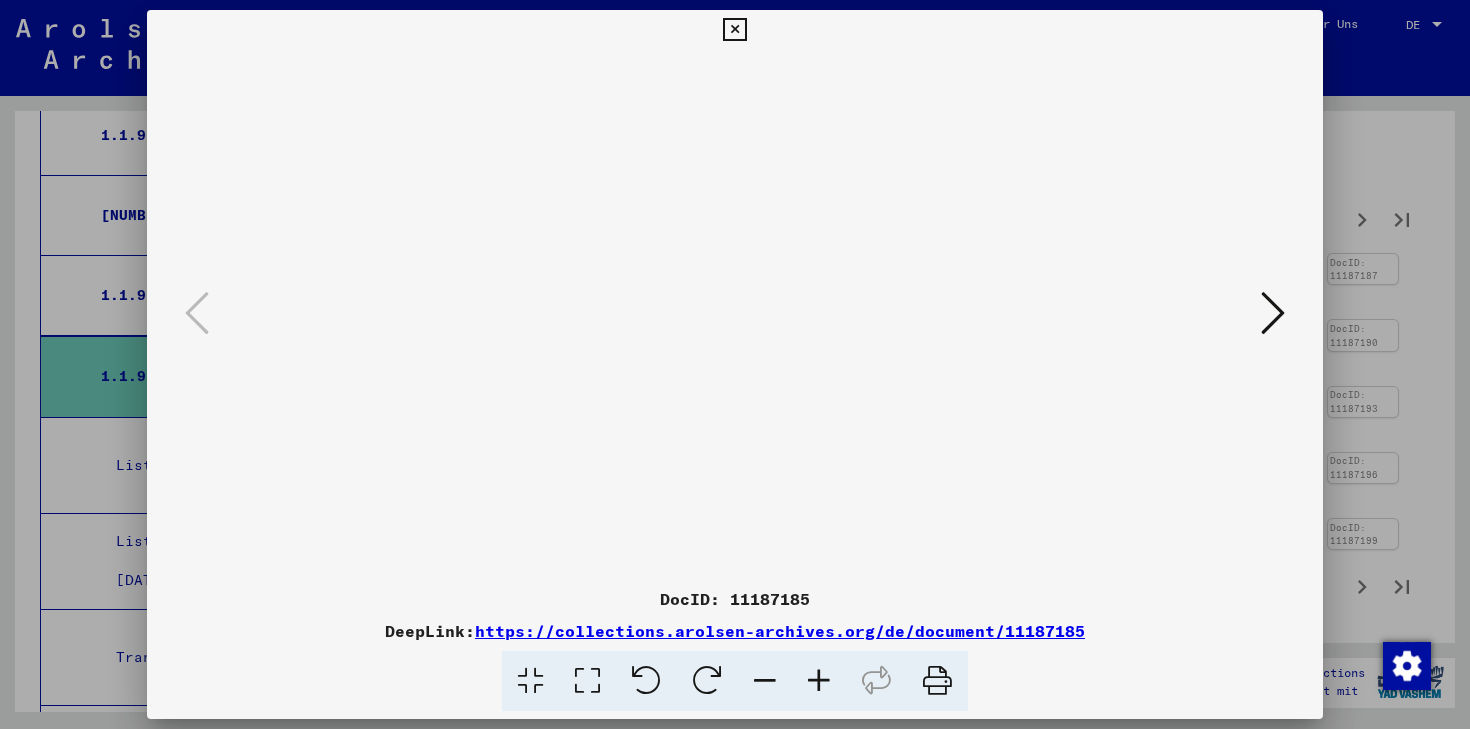 click at bounding box center [1273, 314] 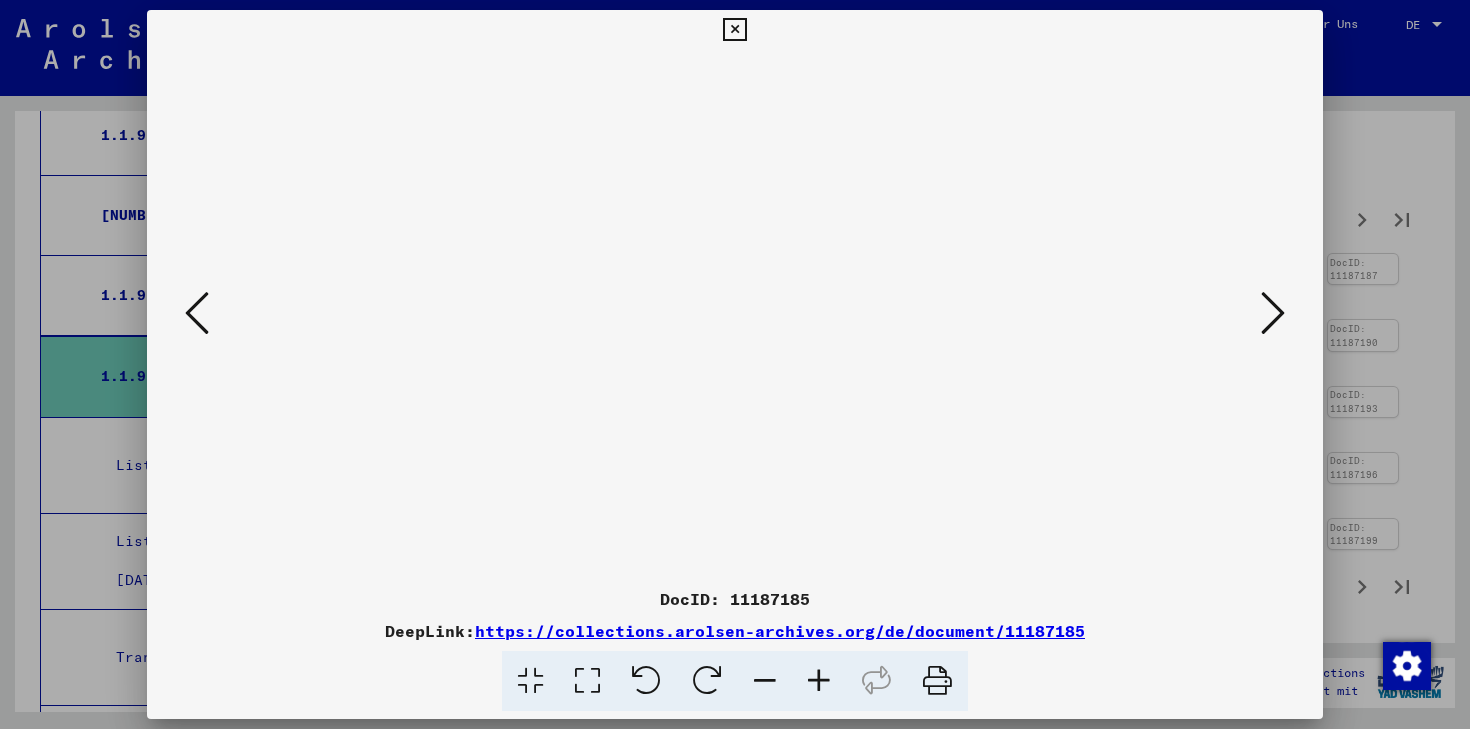 click at bounding box center [1273, 314] 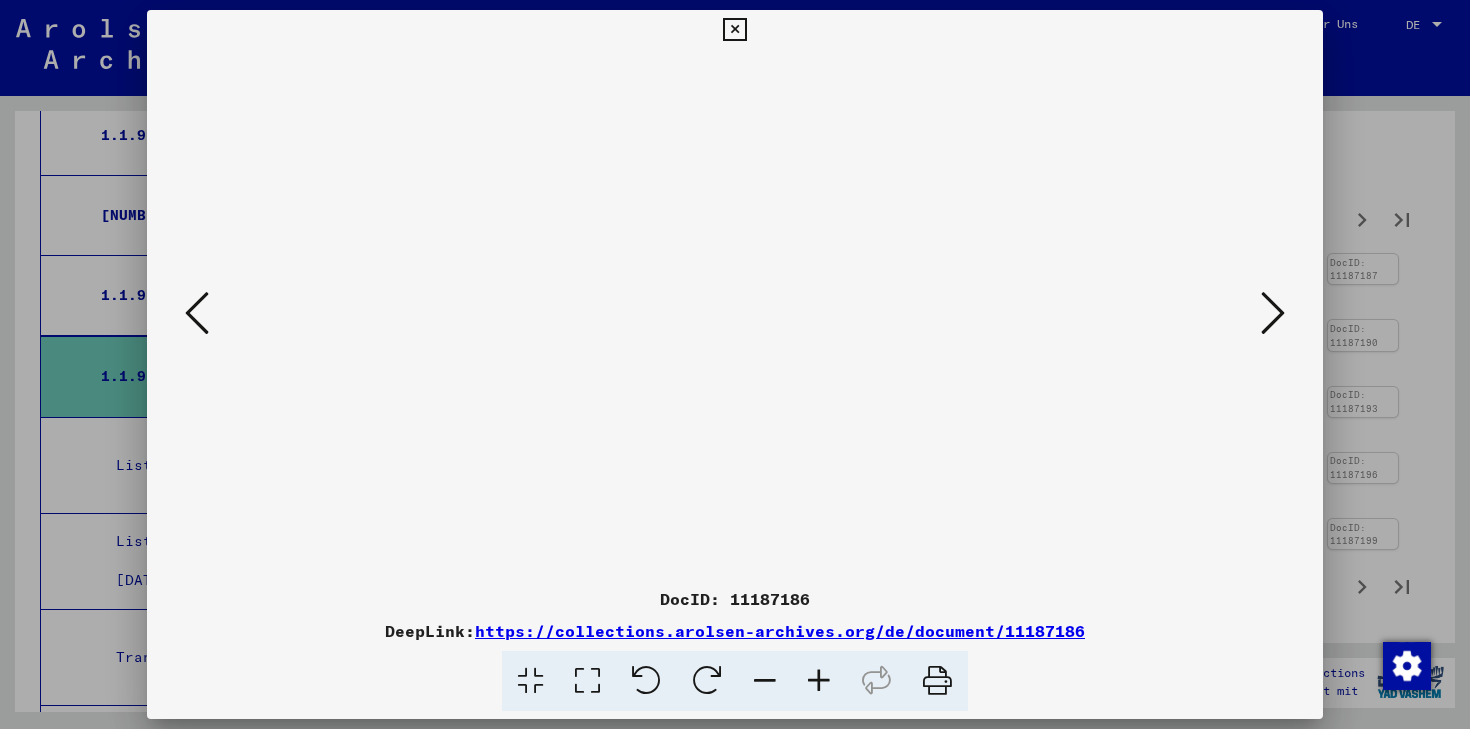 click at bounding box center (1273, 314) 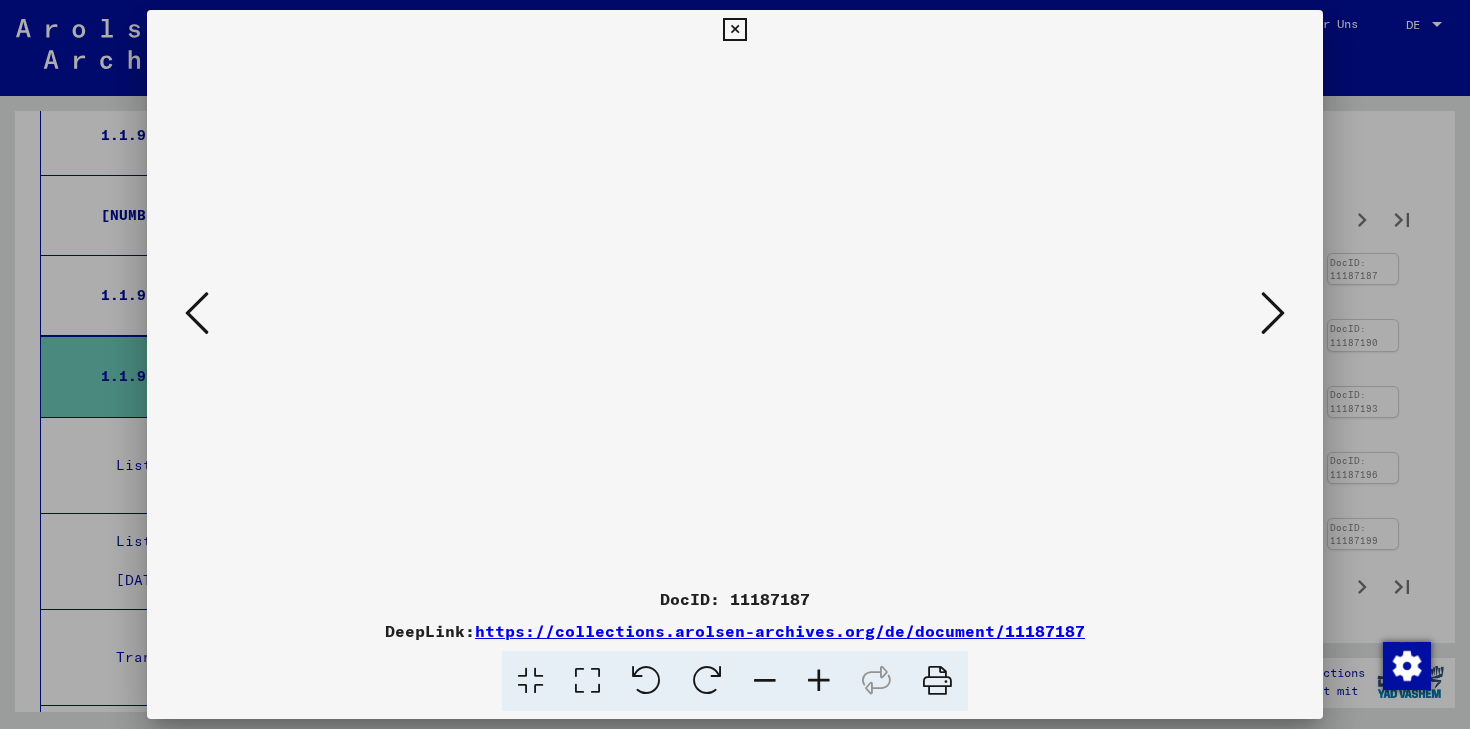 click at bounding box center (819, 681) 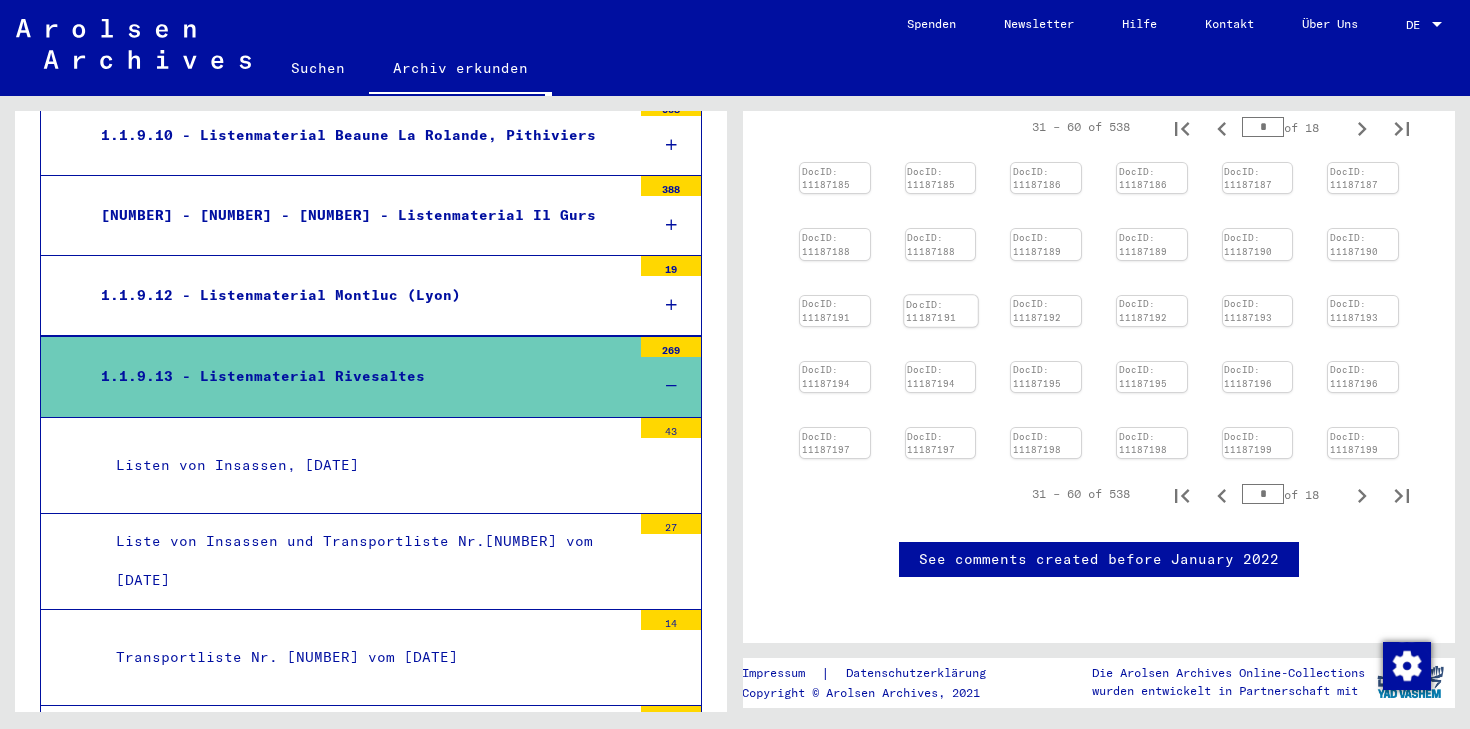 scroll, scrollTop: 530, scrollLeft: 0, axis: vertical 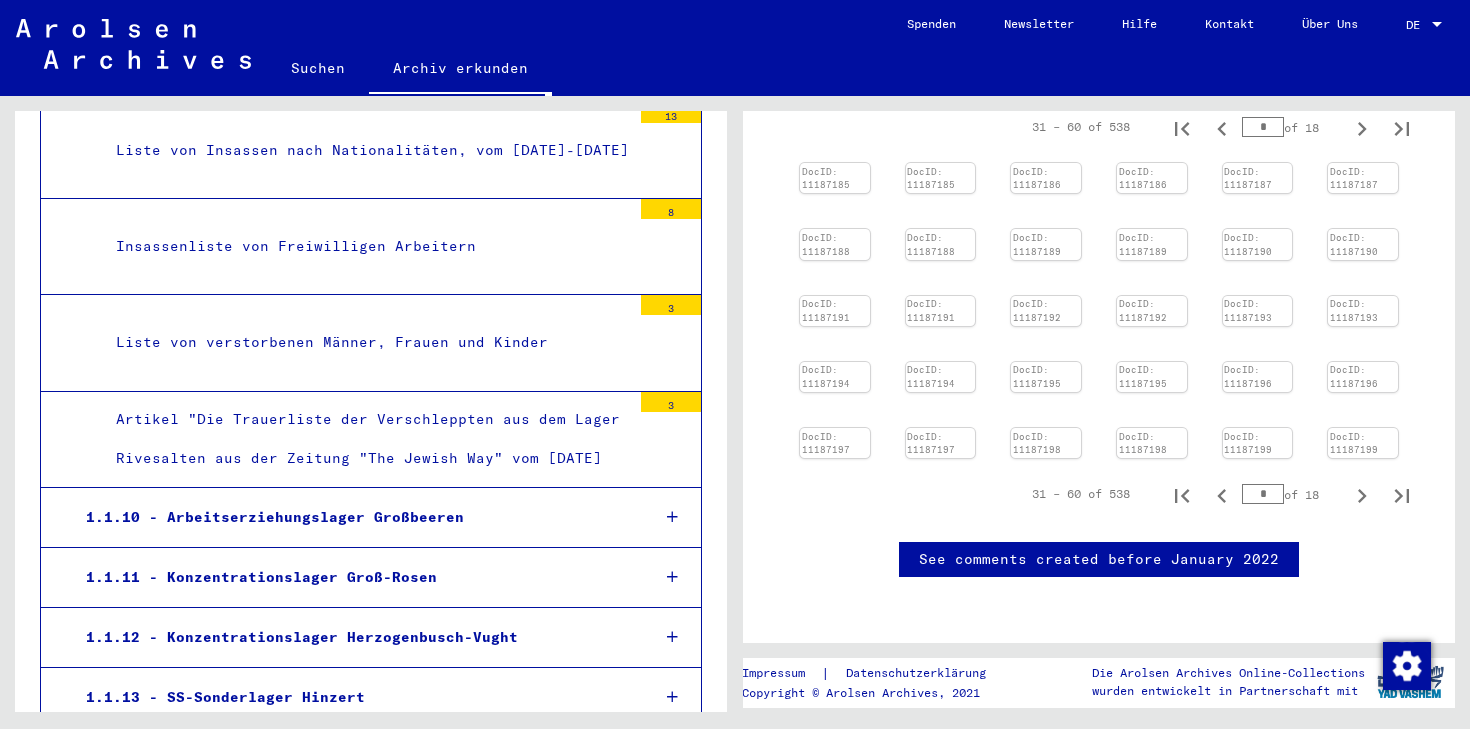 click on "Artikel "Die Trauerliste der Verschleppten aus dem Lager Rivesalten aus der Zeitung "The Jewish Way" vom [DATE]" at bounding box center (366, 439) 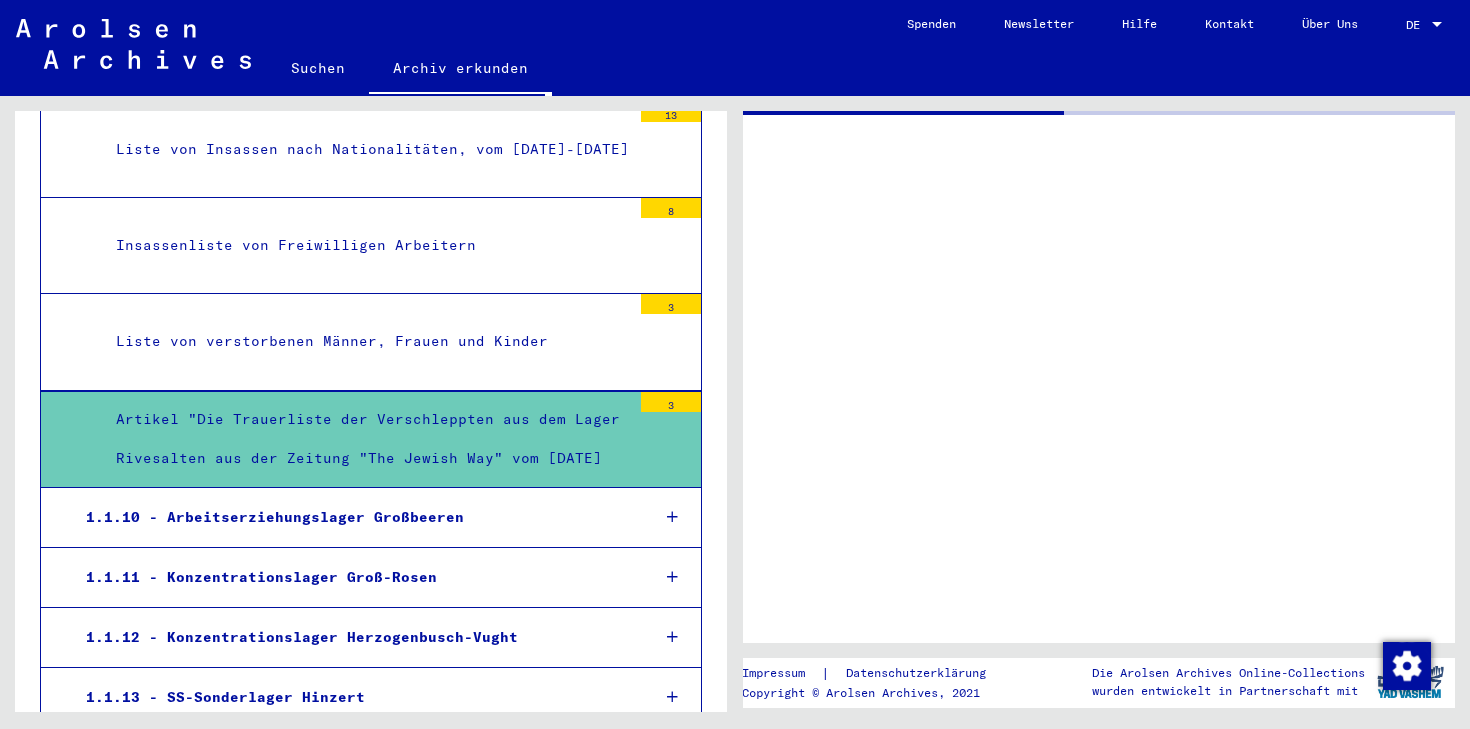 scroll, scrollTop: 0, scrollLeft: 0, axis: both 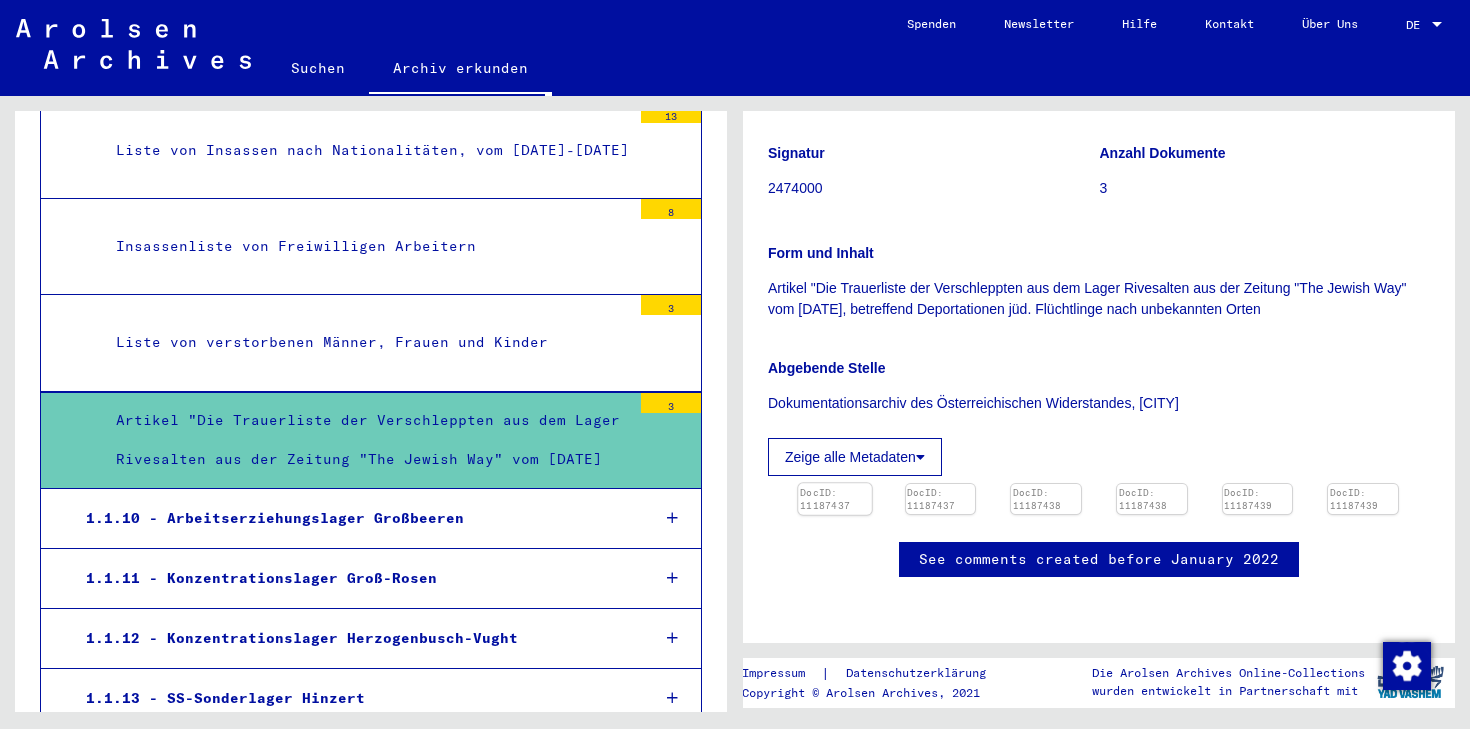 click at bounding box center (834, 483) 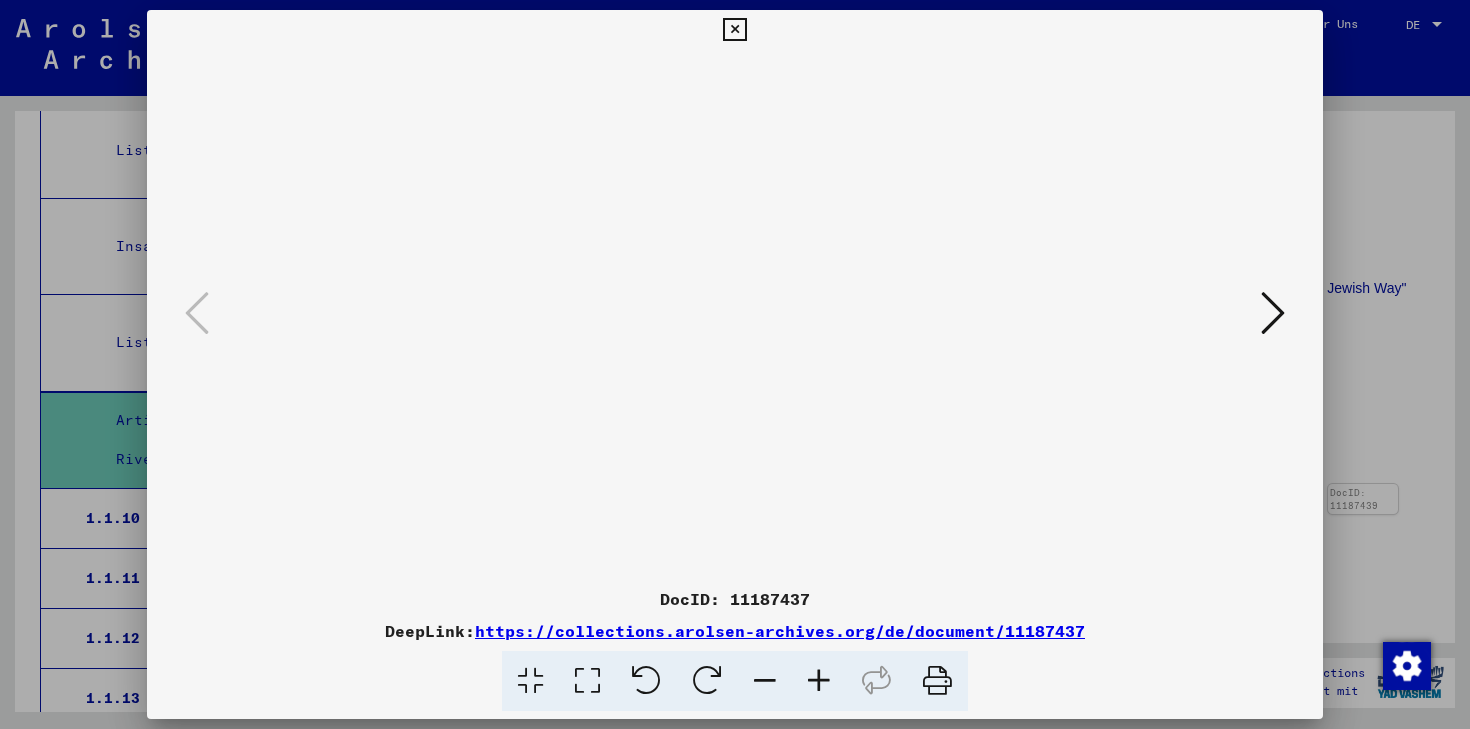 click at bounding box center [1273, 313] 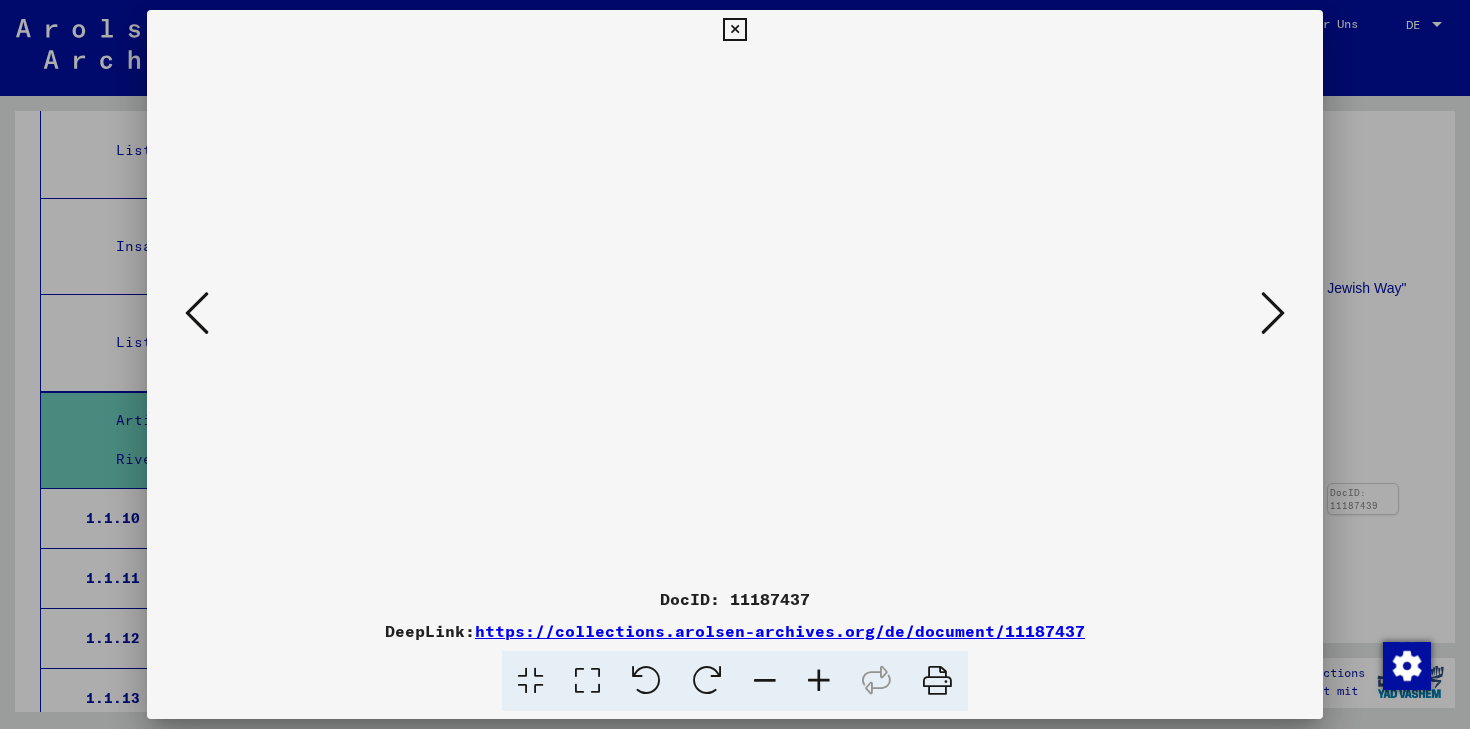 click at bounding box center [1273, 313] 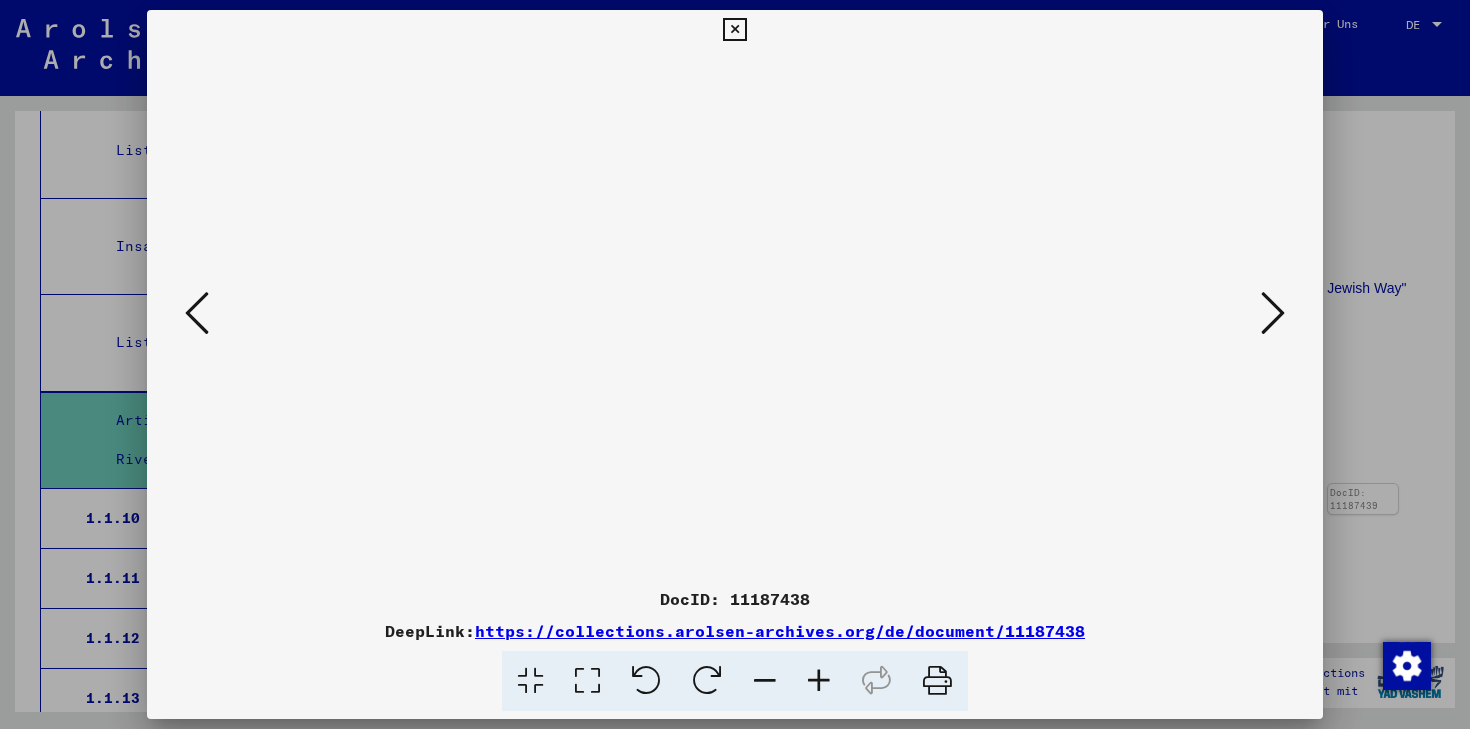 click at bounding box center [1273, 313] 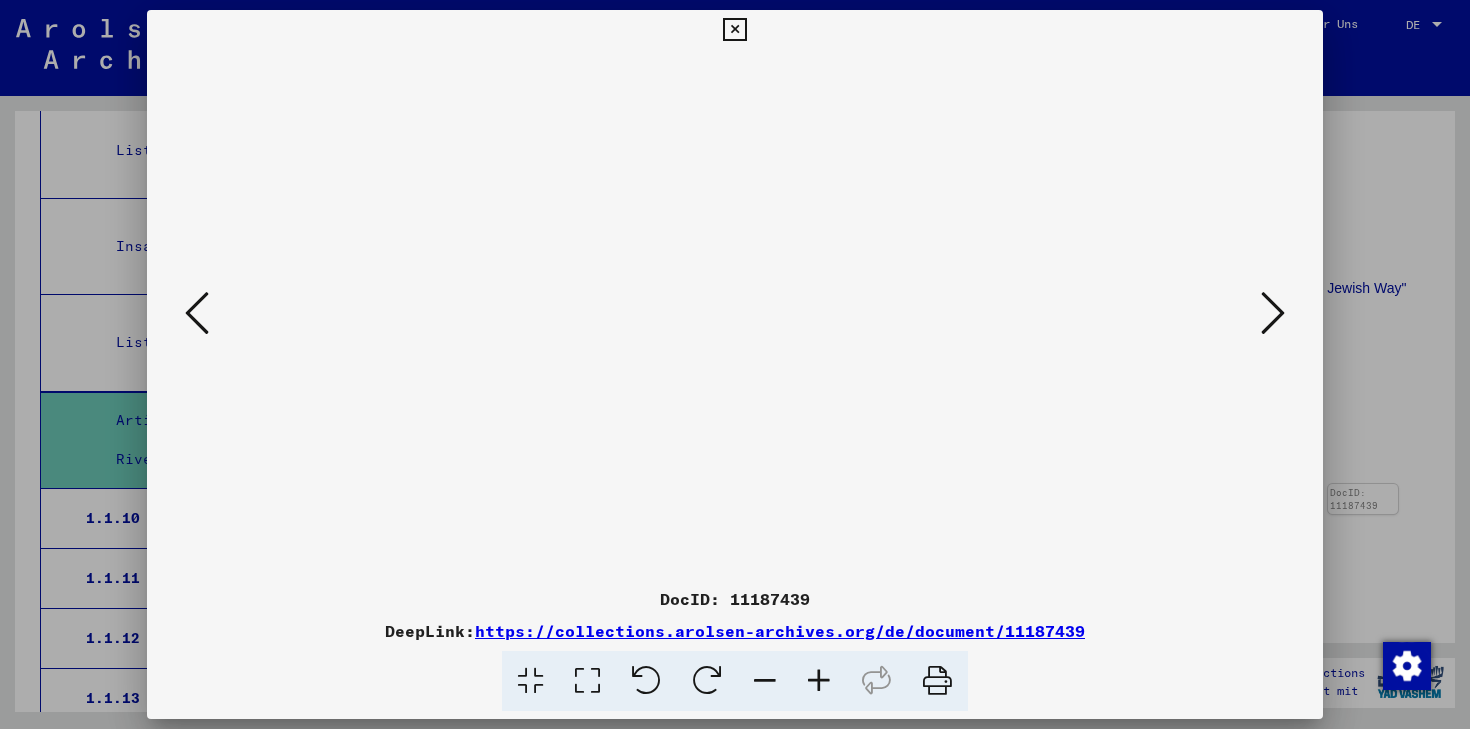 click at bounding box center (1273, 313) 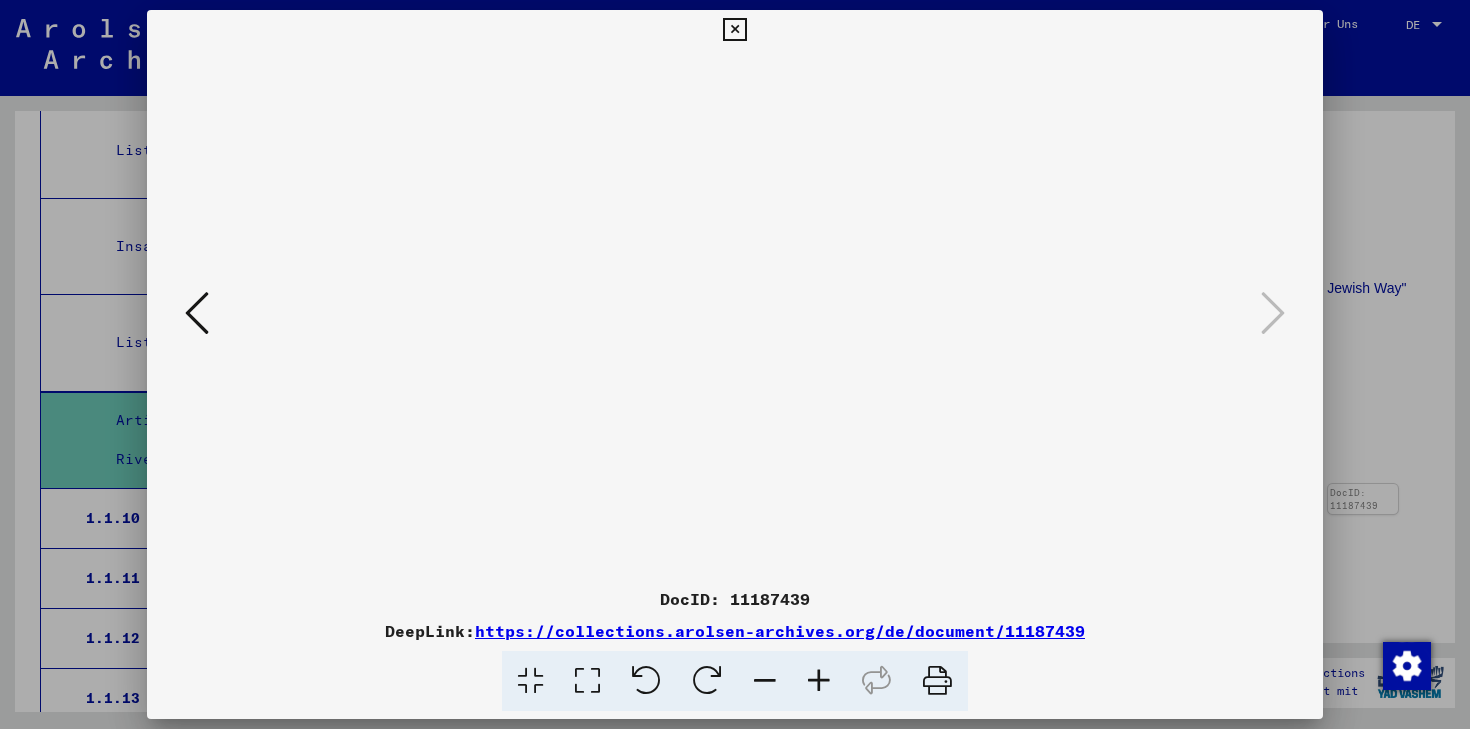 click at bounding box center (735, 364) 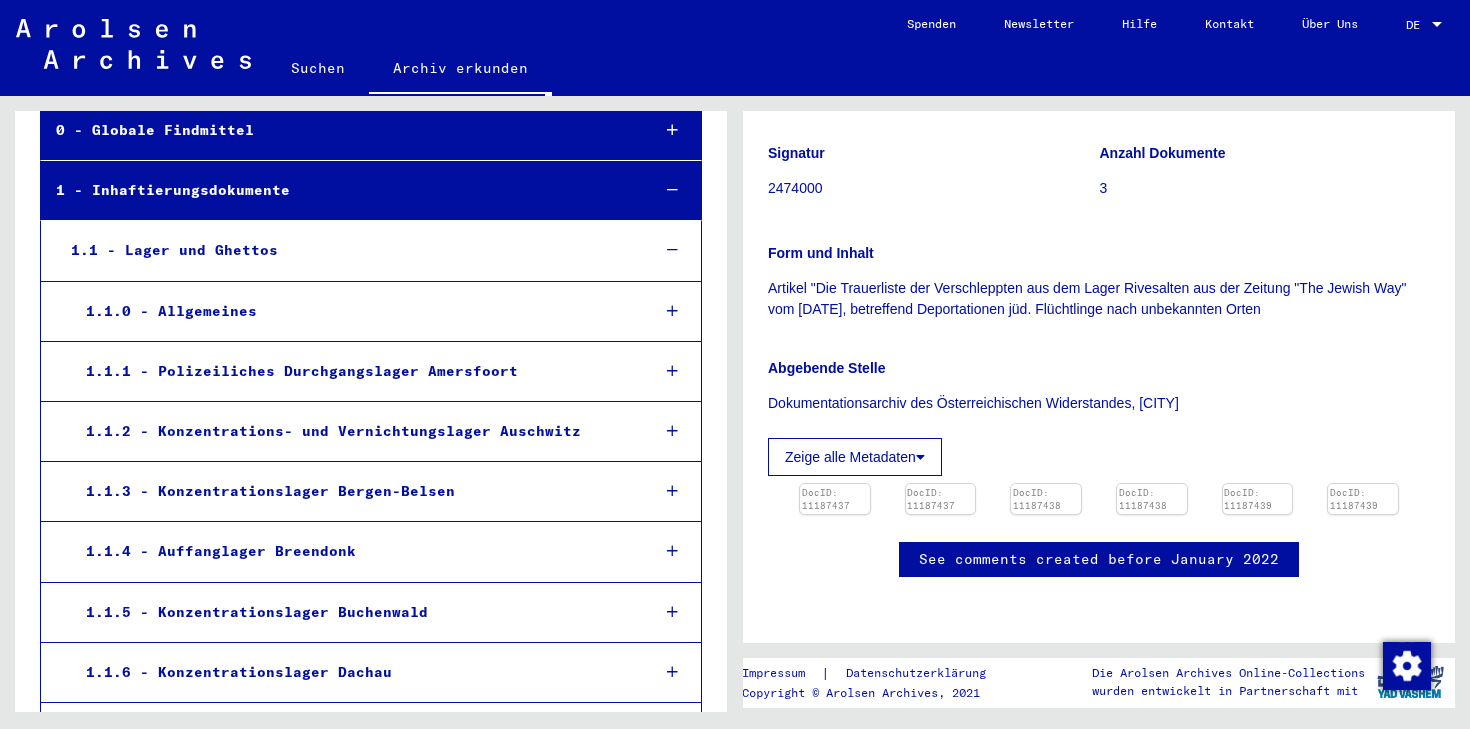 scroll, scrollTop: 103, scrollLeft: 0, axis: vertical 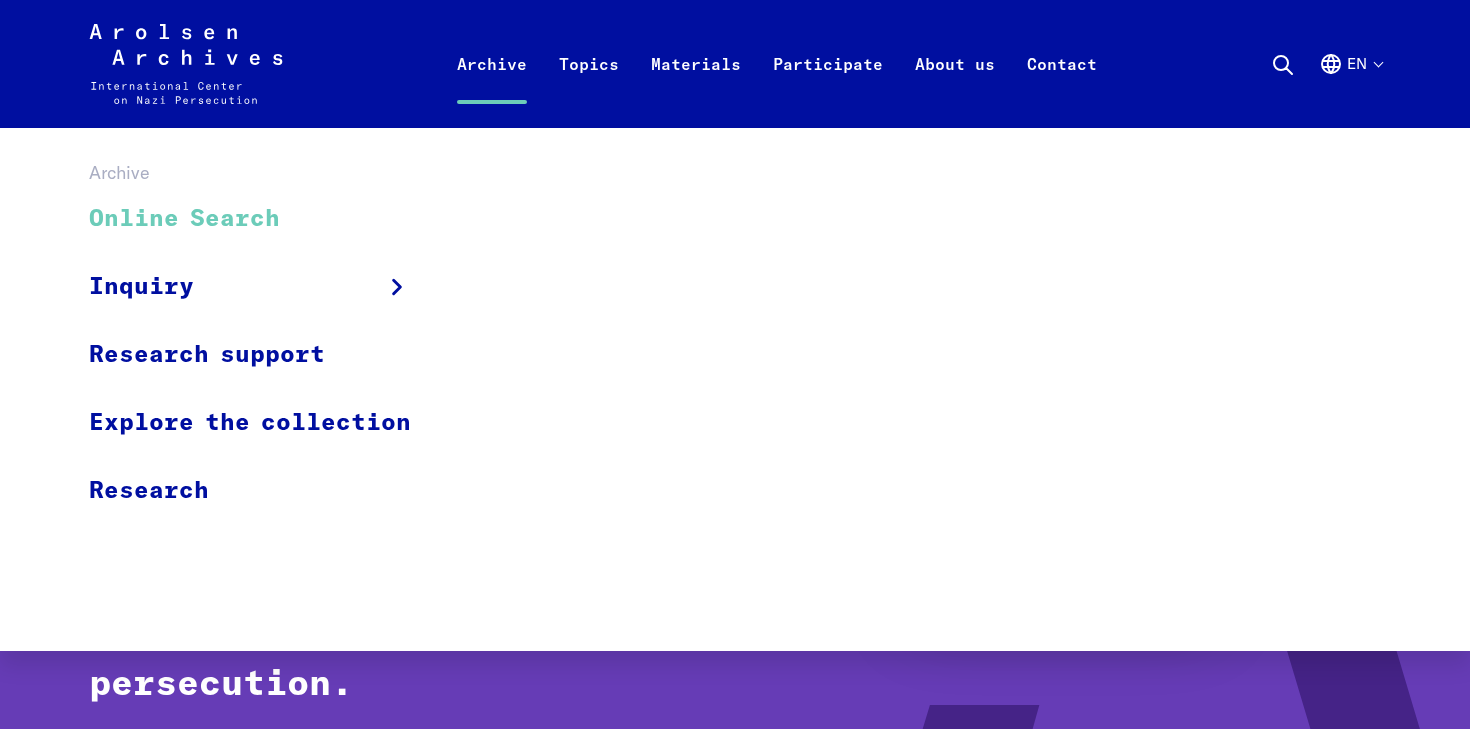 click on "Online Search" at bounding box center (263, 219) 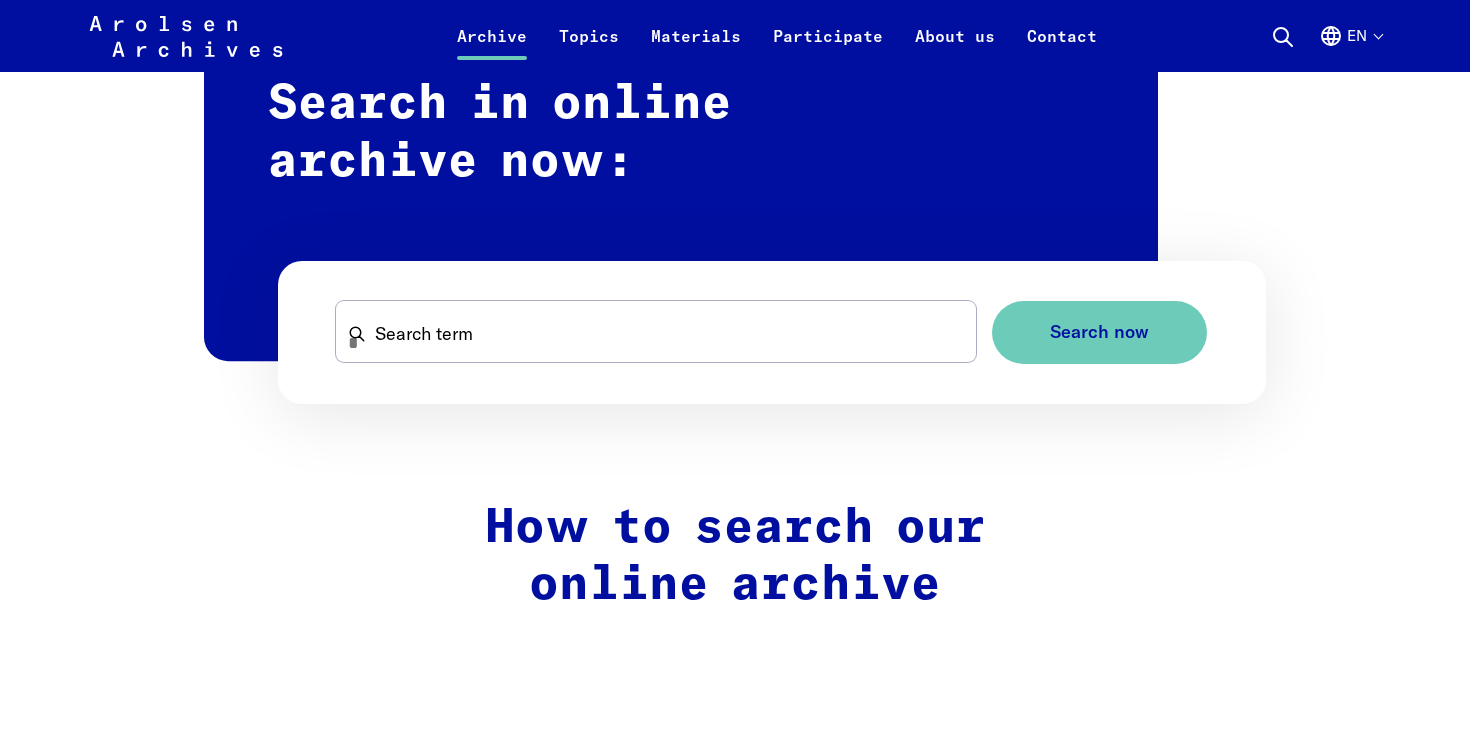 scroll, scrollTop: 1214, scrollLeft: 0, axis: vertical 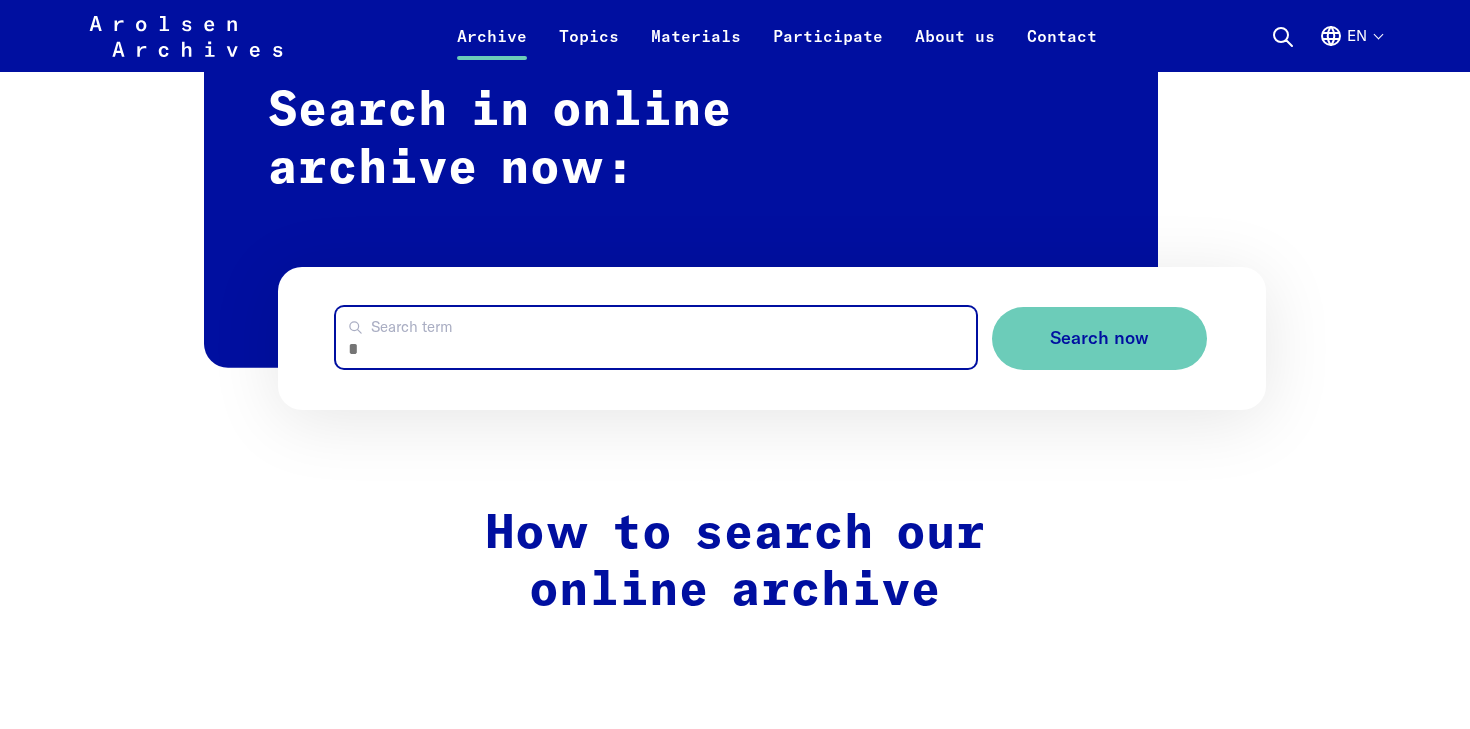 click on "Search term" at bounding box center [656, 337] 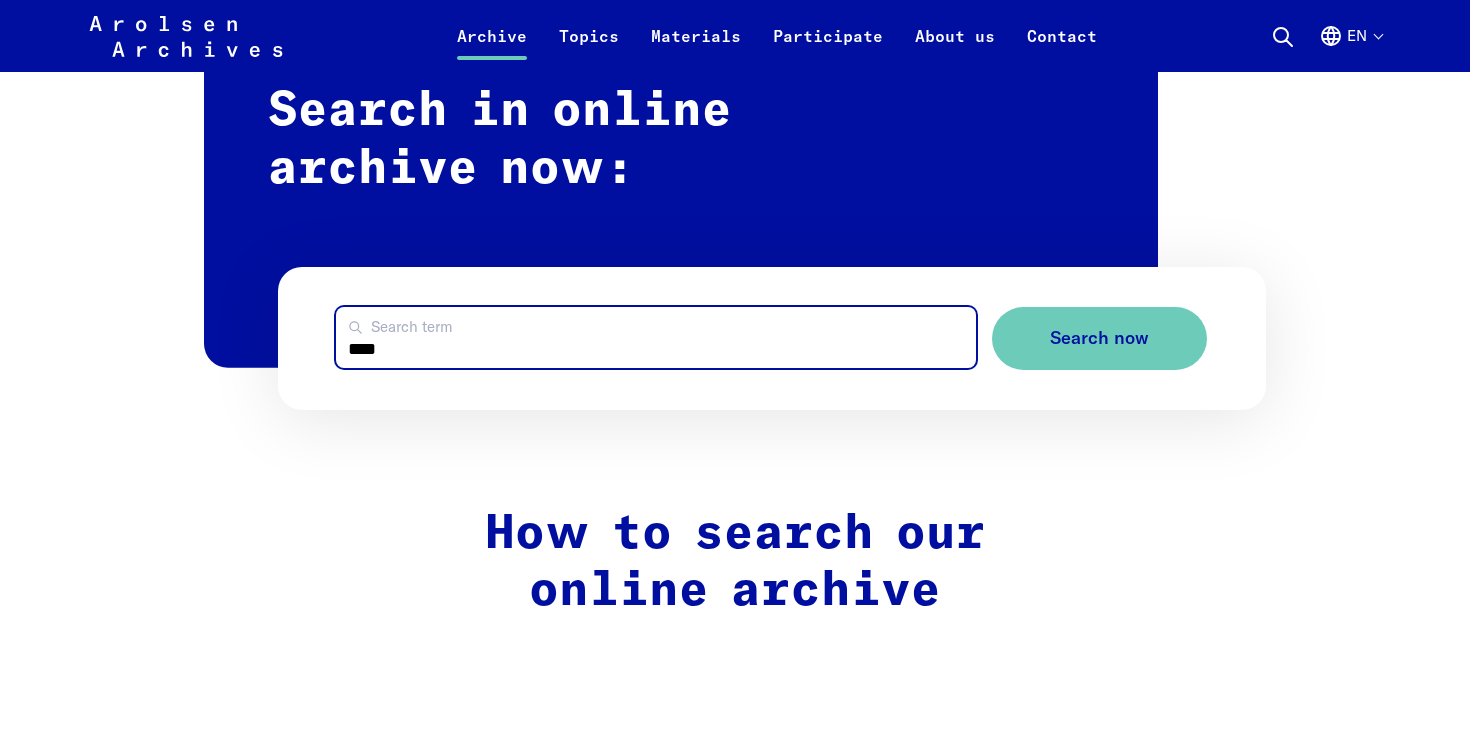 type on "****" 